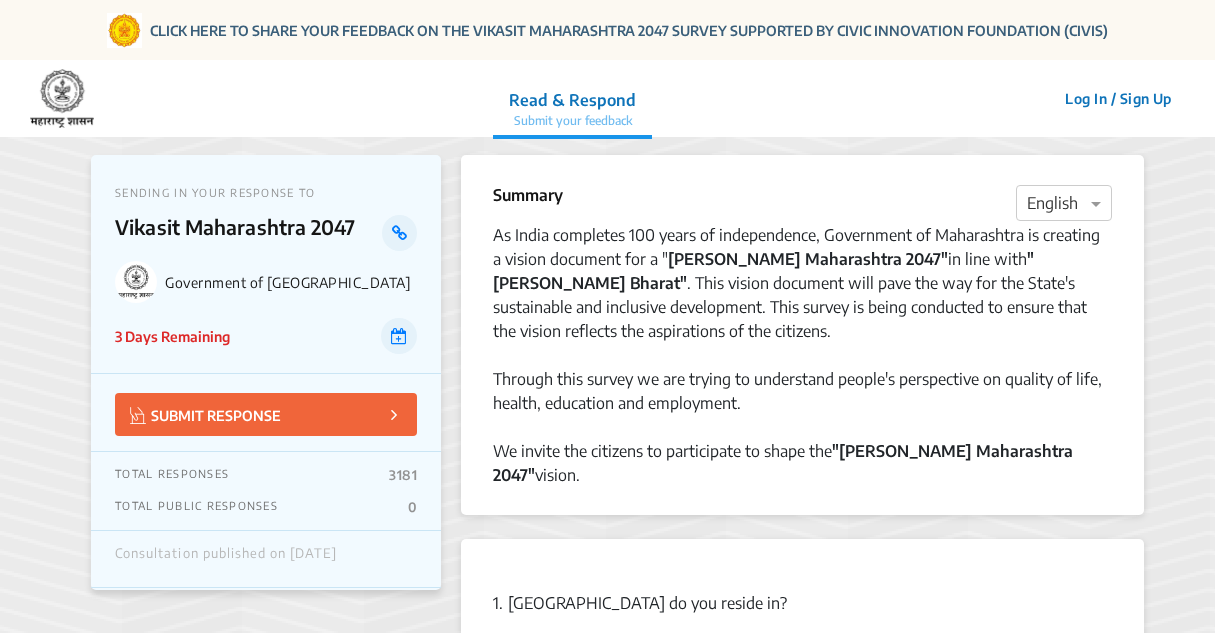 scroll, scrollTop: 0, scrollLeft: 0, axis: both 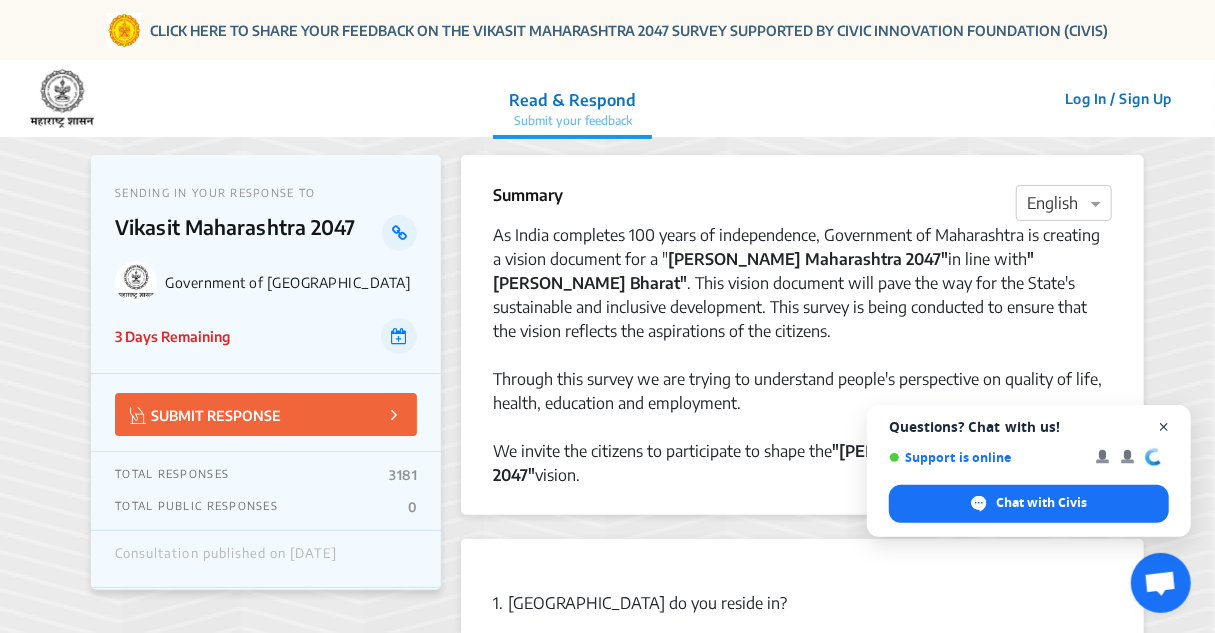 click at bounding box center [1164, 427] 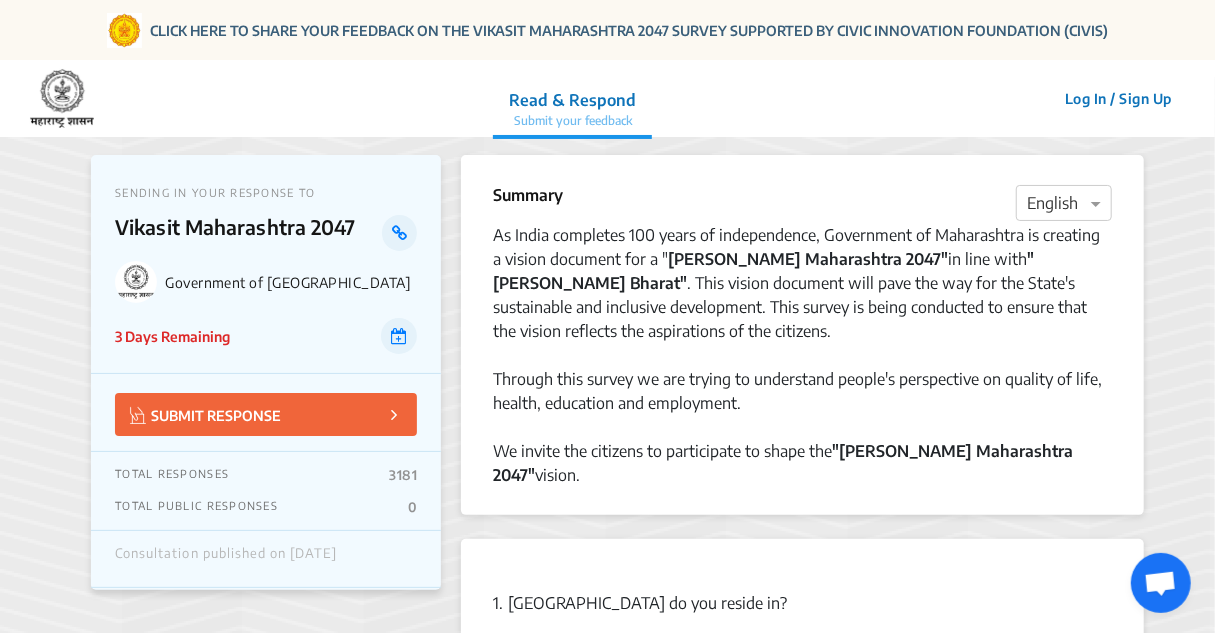 click on "SENDING IN YOUR RESPONSE TO [PERSON_NAME] Maharashtra 2047 Government of Maharashtra 3 Days Remaining  SUBMIT RESPONSE  TOTAL RESPONSES  3181  TOTAL PUBLIC RESPONSES  0  Consultation published on [DATE]  Summary  × English
As India completes 100 years of independence, Government of Maharashtra is creating a vision document for a " [PERSON_NAME] Maharashtra 2047"  in line with  "[PERSON_NAME] Bharat" . This vision document will pave the way for the State's sustainable and inclusive development. This survey is being conducted to ensure that the vision reflects the aspirations of the citizens.   Through this survey we are trying to understand people's perspective on quality of life, health, education and employment.   We invite the citizens to participate to shape the  "[PERSON_NAME] Maharashtra 2047"  vision.
1.  [GEOGRAPHIC_DATA] do you reside in?  2.  According to you, which of the following will improve your quality of life?   Choose as many as you like Access to clean air More green public spaces  Other 3.  Other 4." 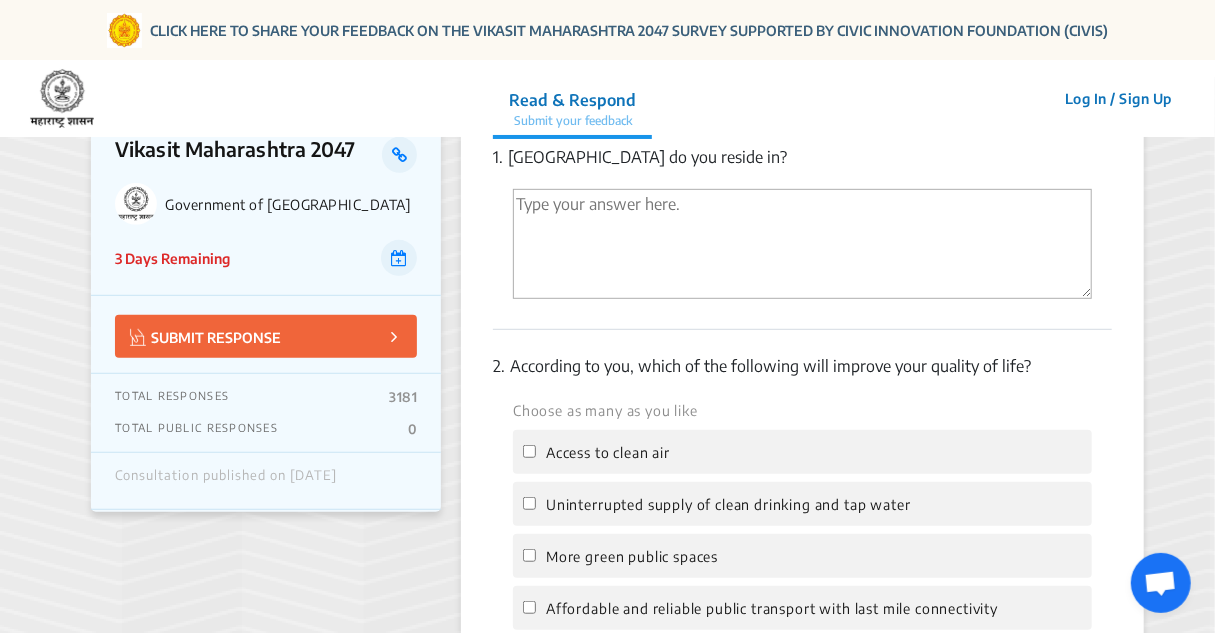 scroll, scrollTop: 200, scrollLeft: 0, axis: vertical 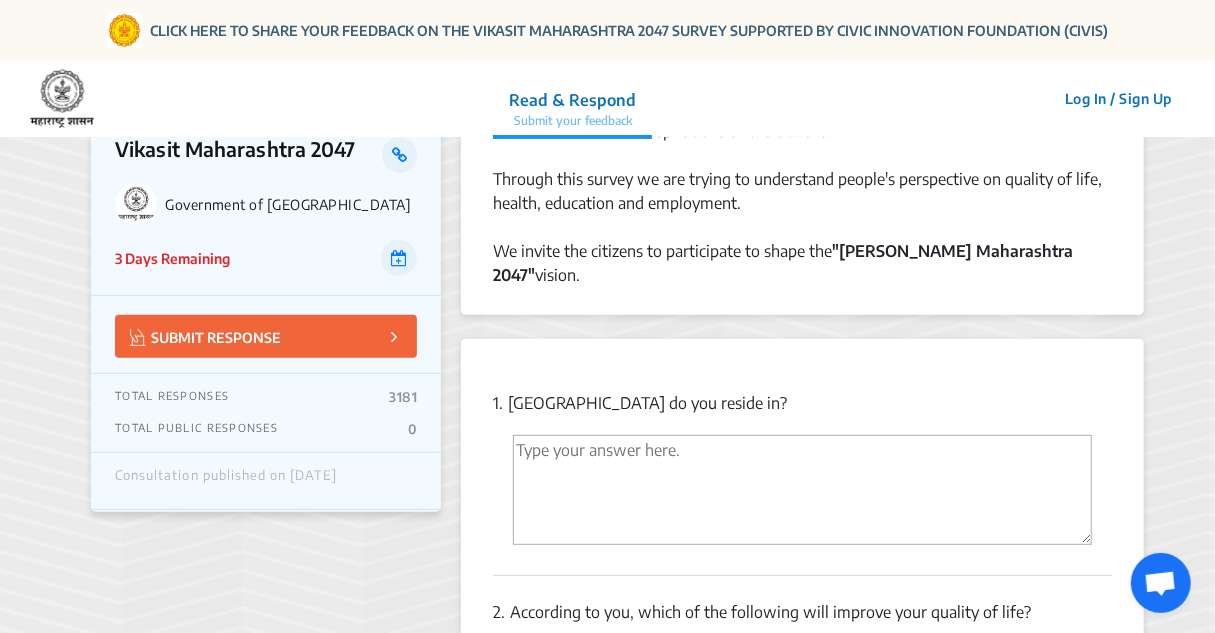 click at bounding box center [802, 493] 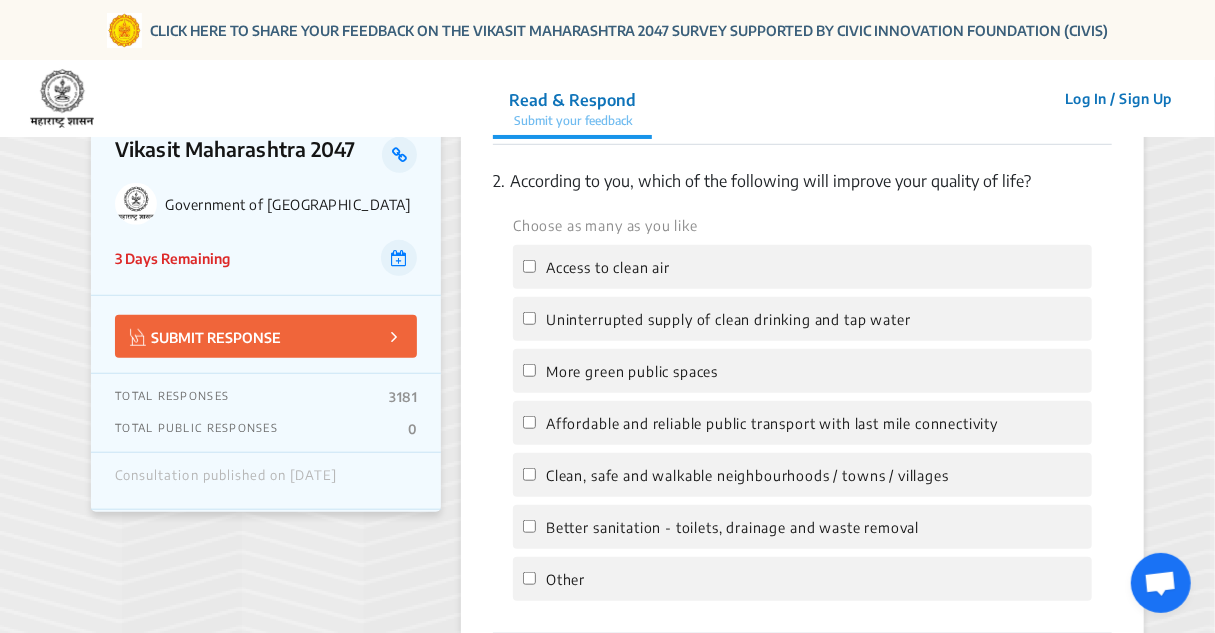 scroll, scrollTop: 635, scrollLeft: 0, axis: vertical 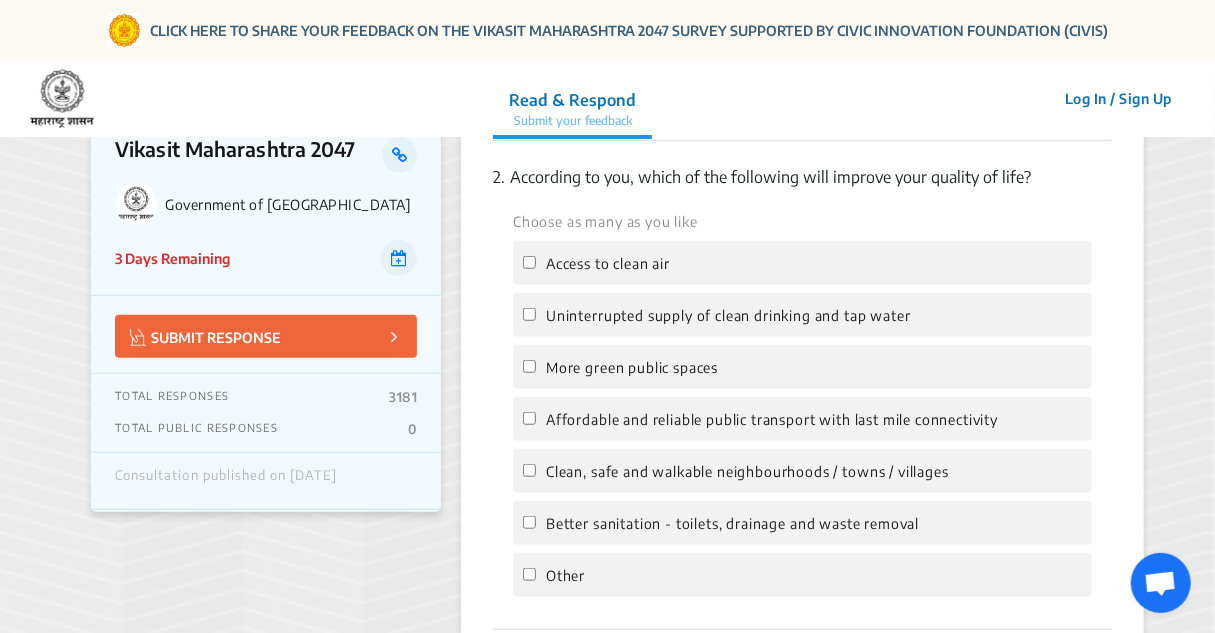 type on "PANVEL, RAIGAD" 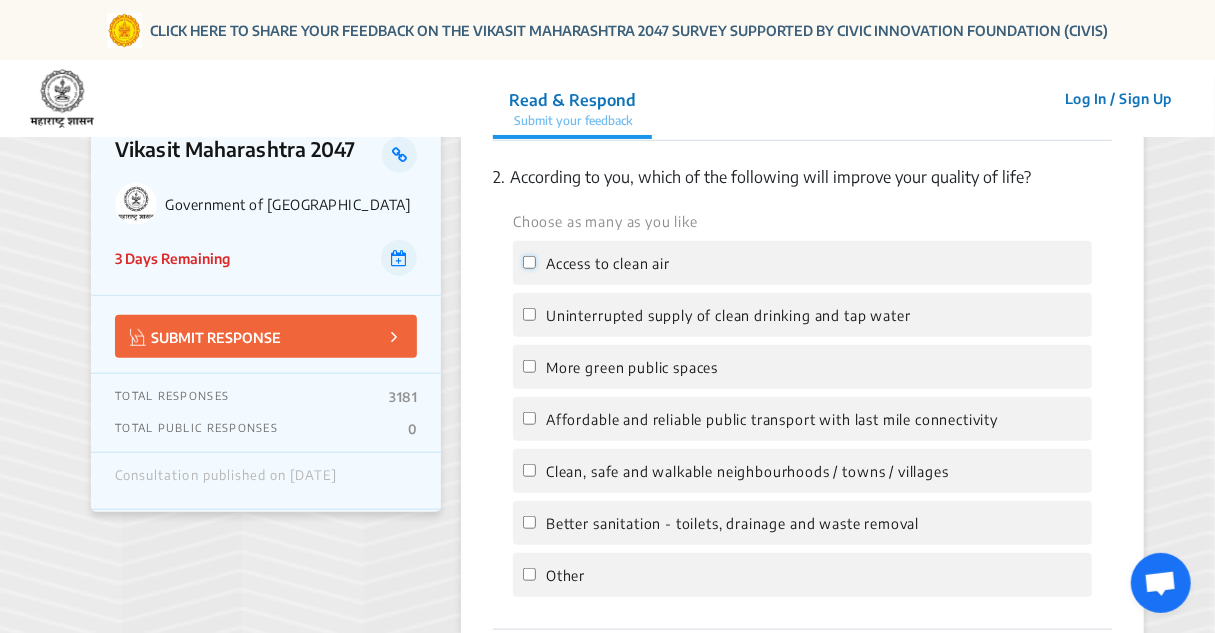 click on "Access to clean air" 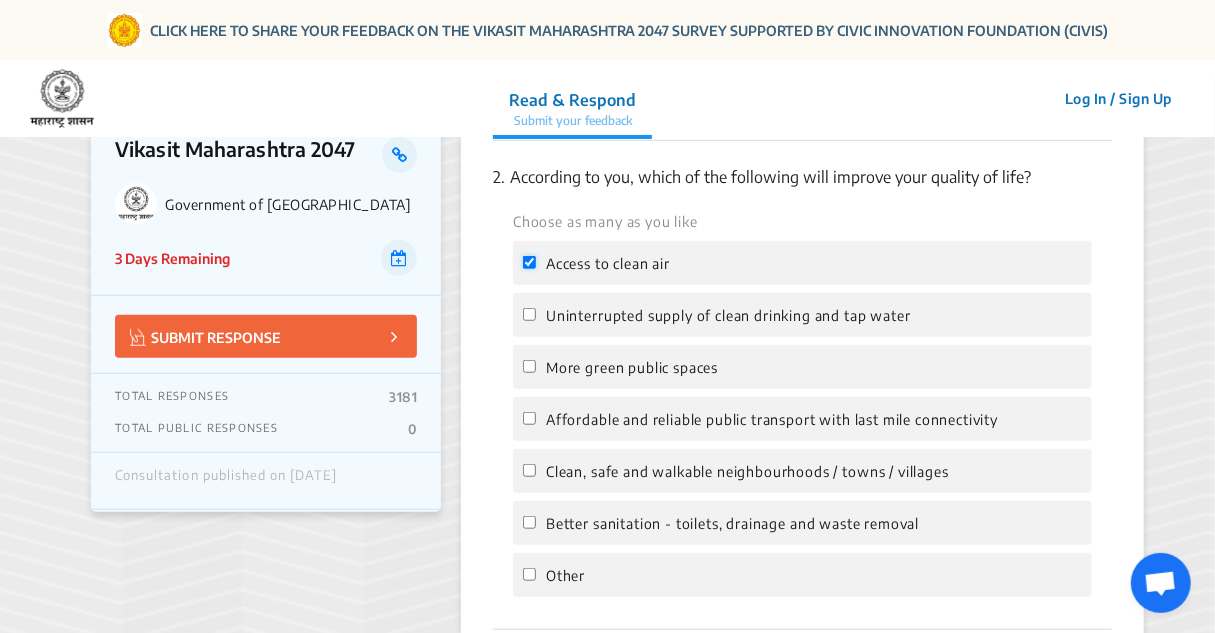 checkbox on "true" 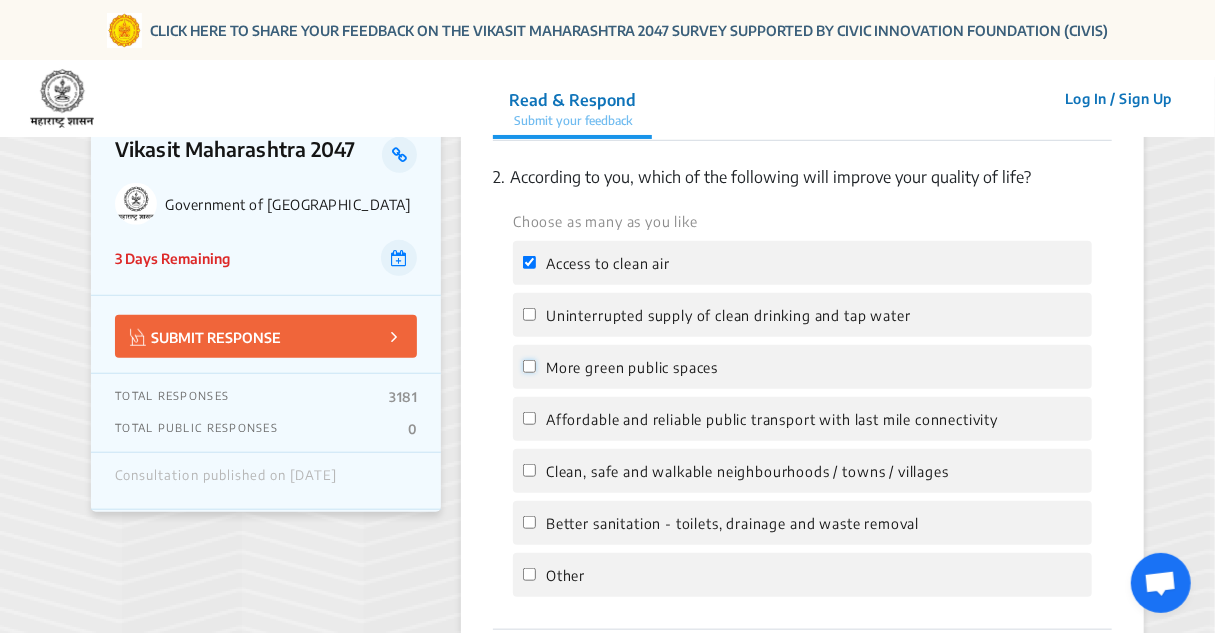 click on "More green public spaces" 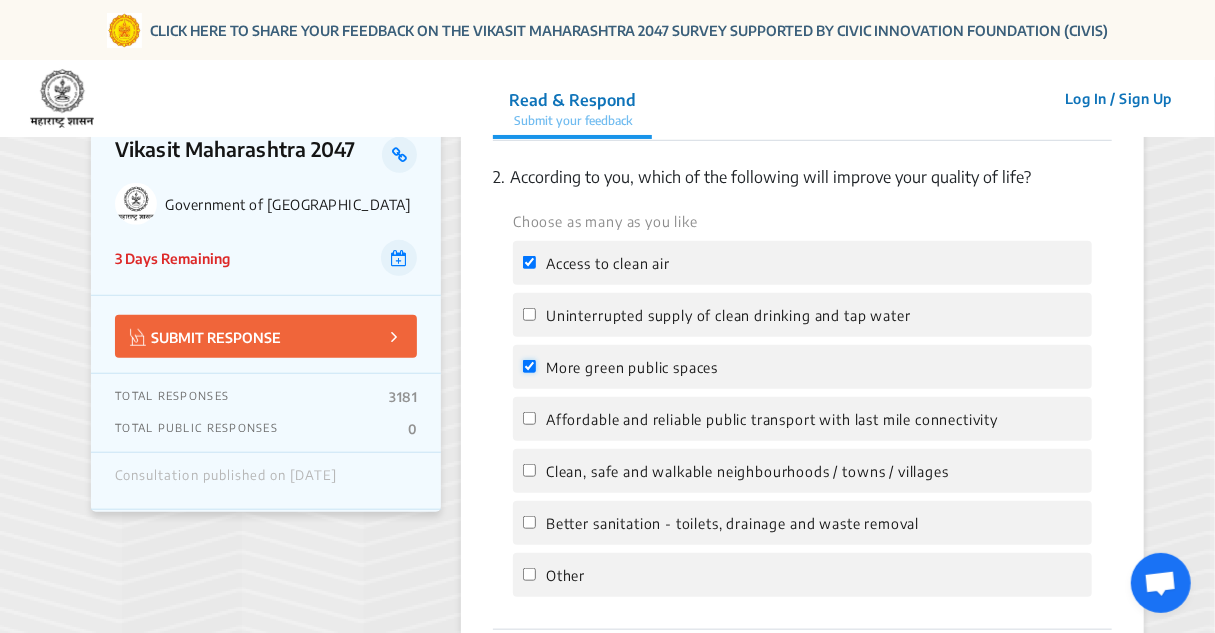 checkbox on "true" 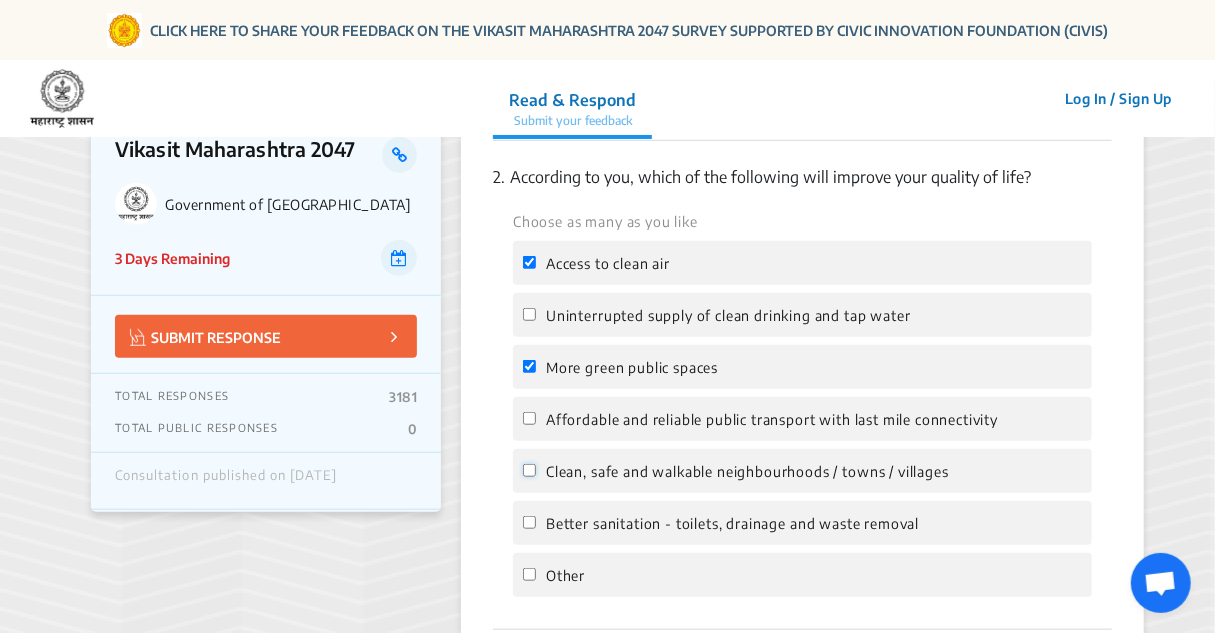 click on "Clean, safe and walkable neighbourhoods / towns / villages" 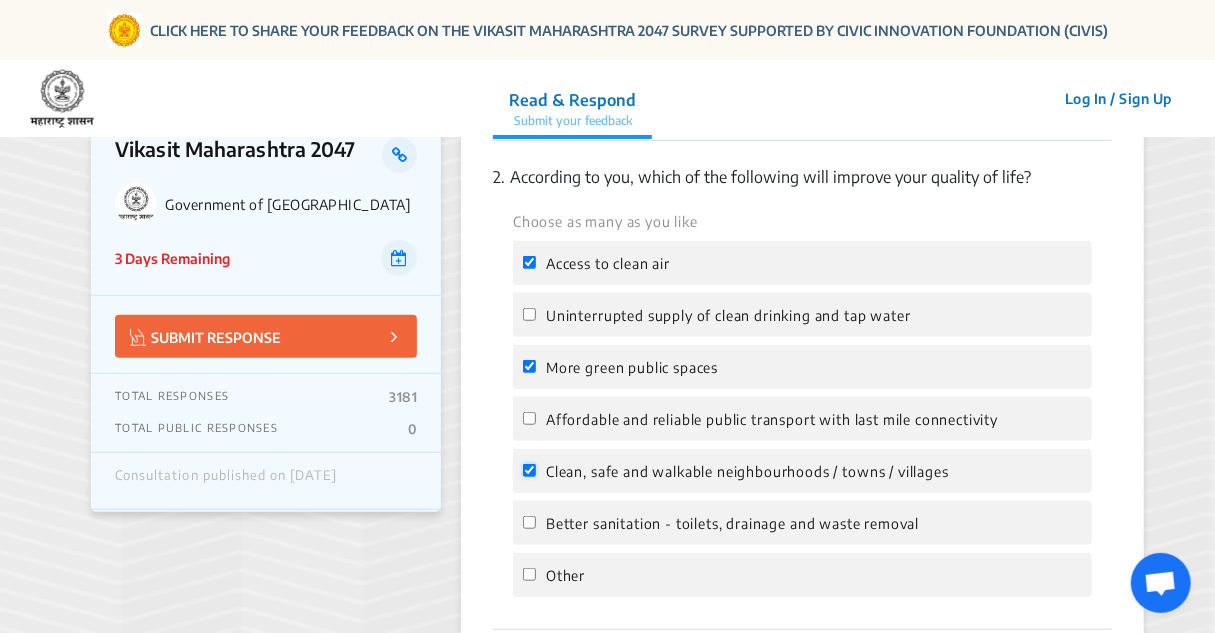 checkbox on "true" 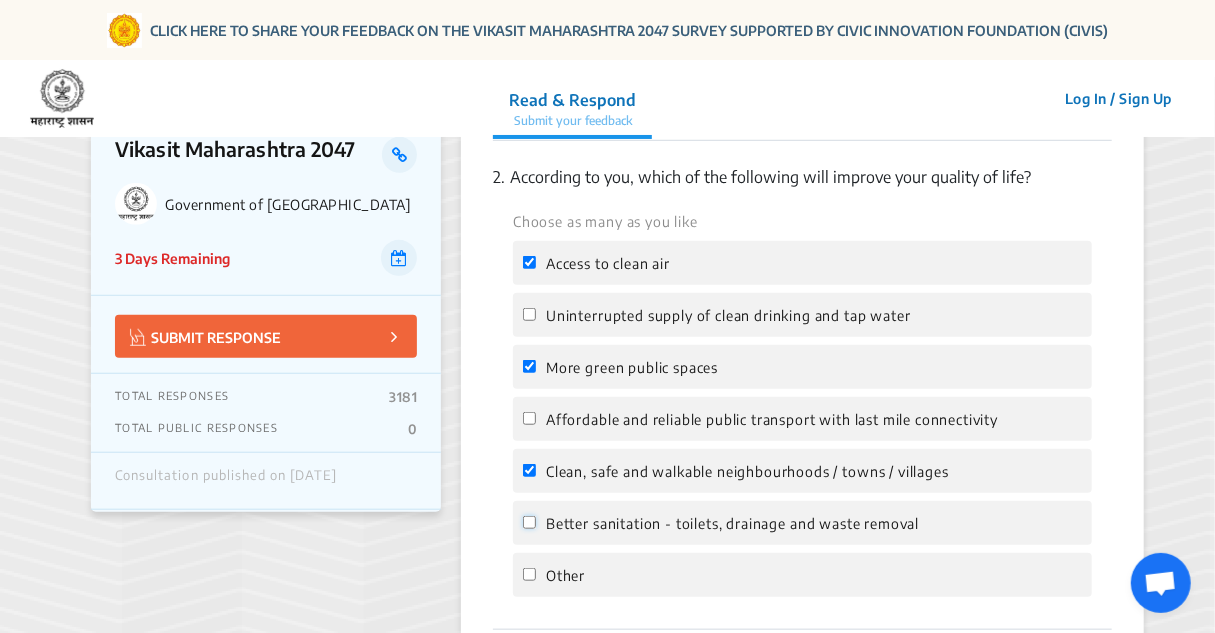 click on "Better sanitation - toilets, drainage and waste removal" 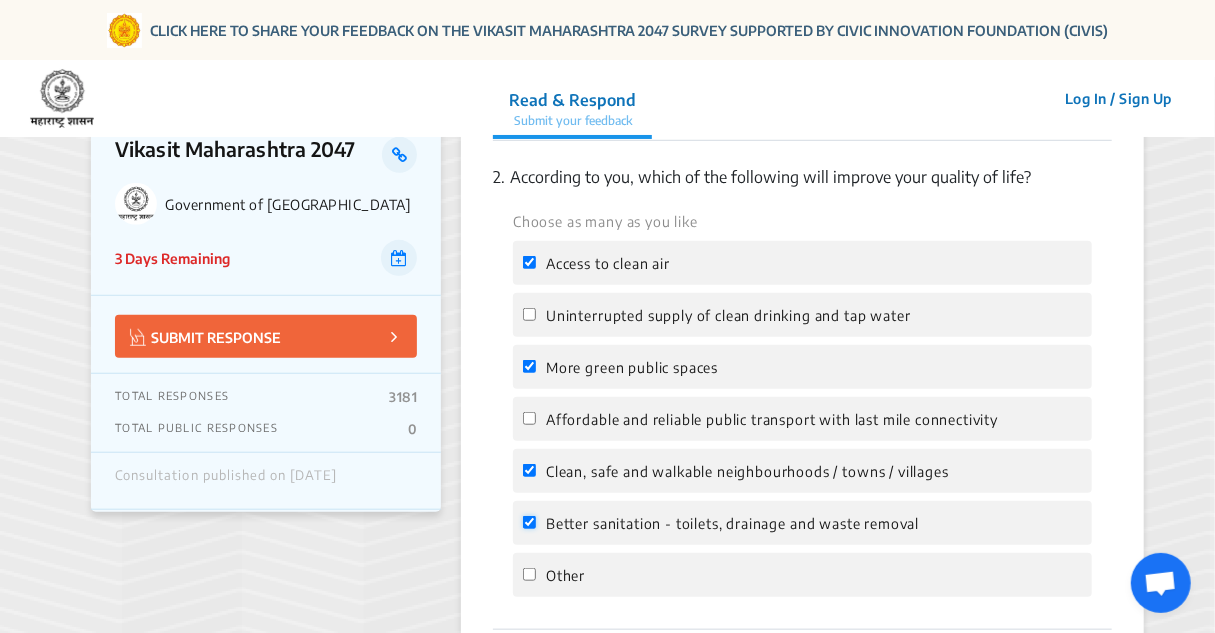 checkbox on "true" 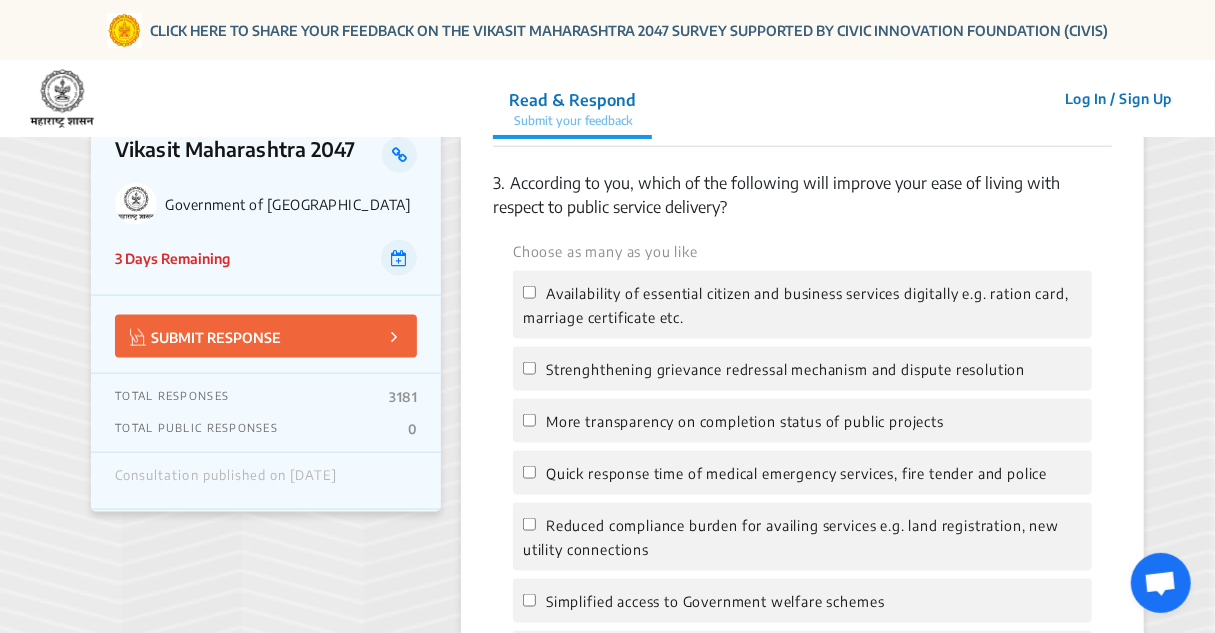 scroll, scrollTop: 1128, scrollLeft: 0, axis: vertical 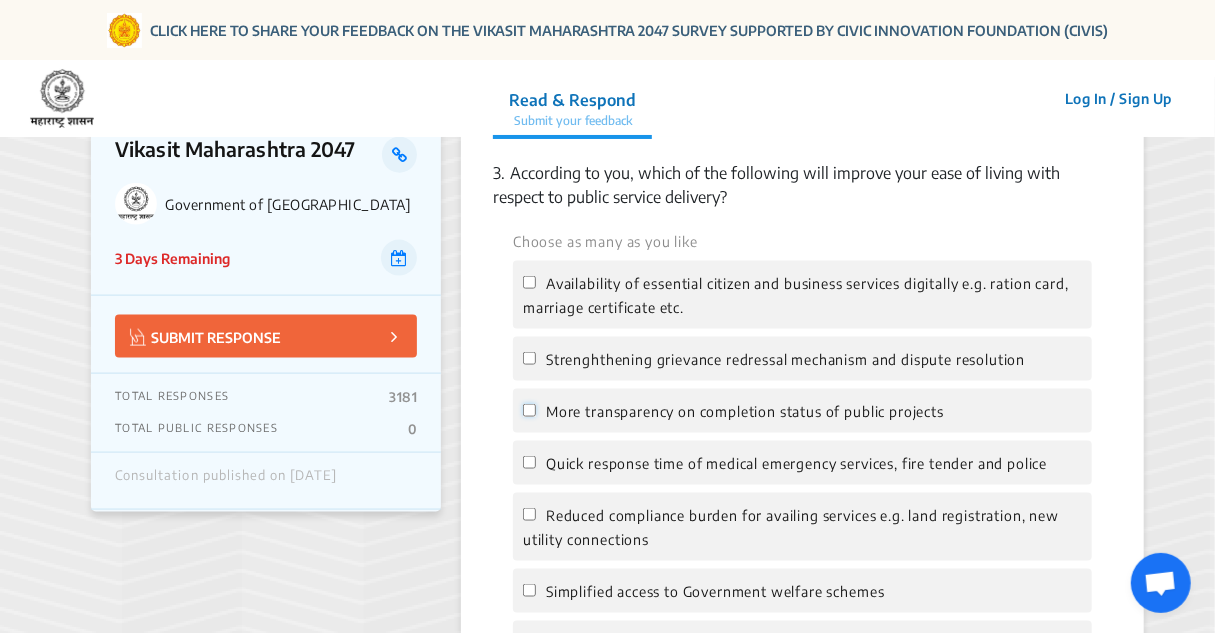click on "More transparency on completion status of public projects" 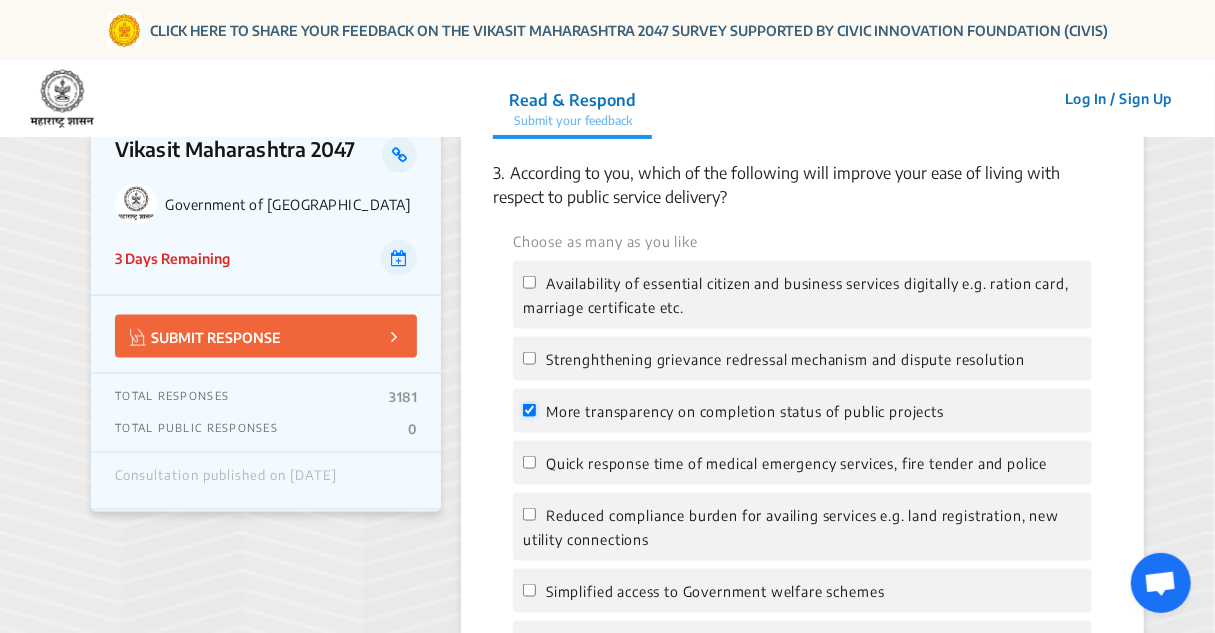 checkbox on "true" 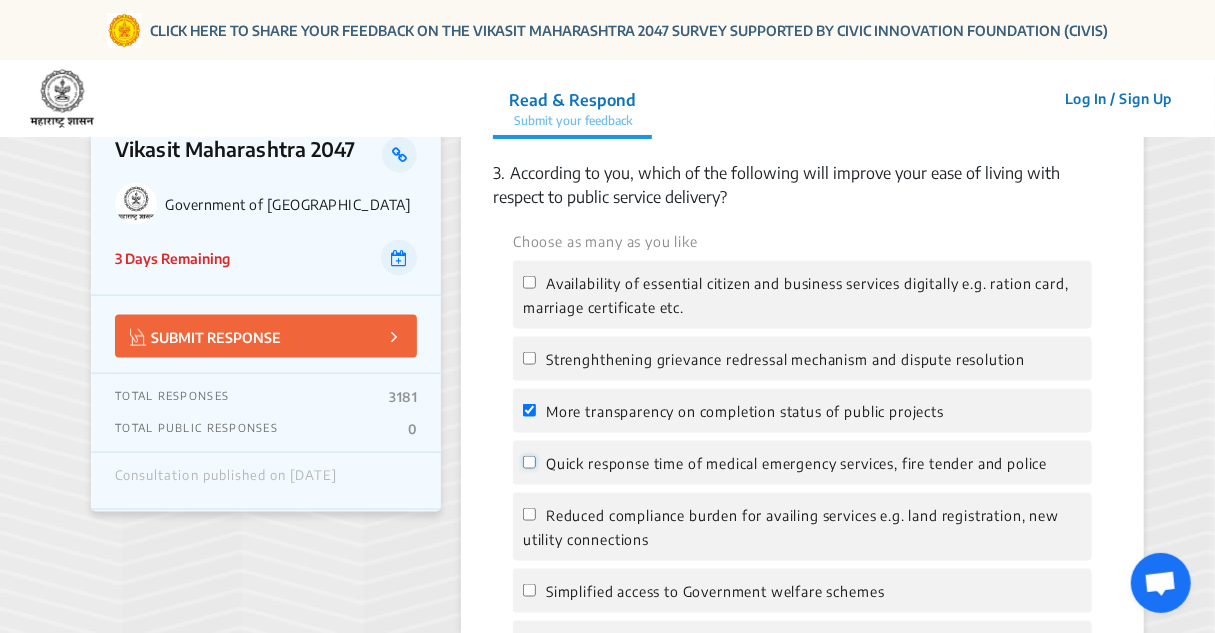 click on "Quick response time of medical emergency services, fire tender and police" 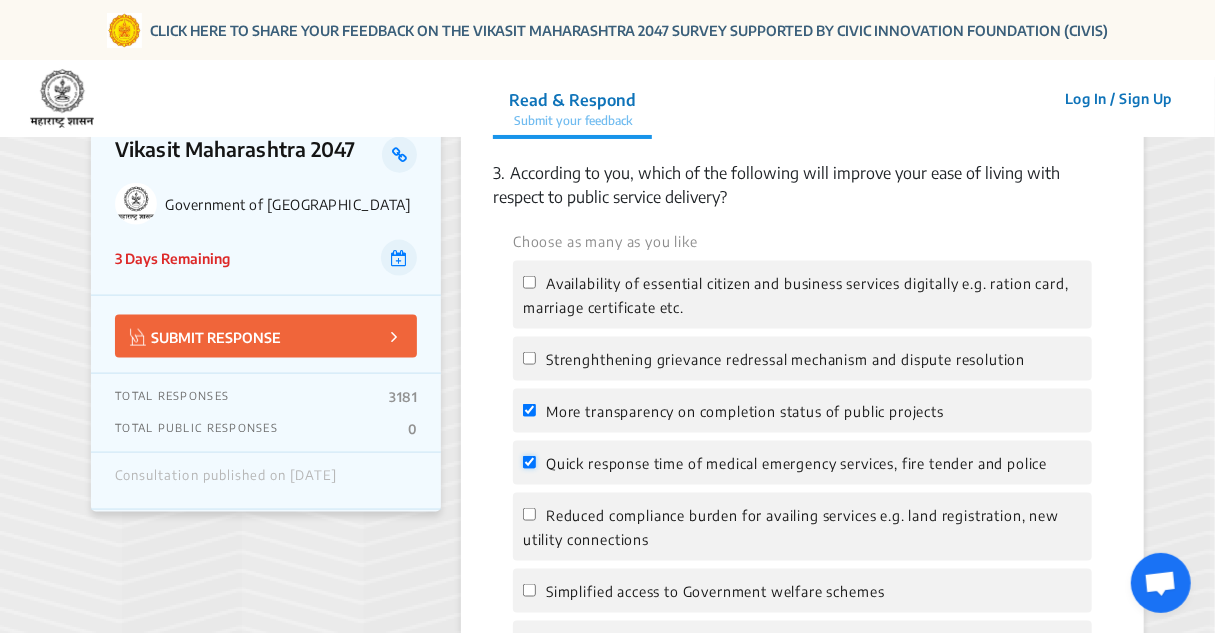 checkbox on "true" 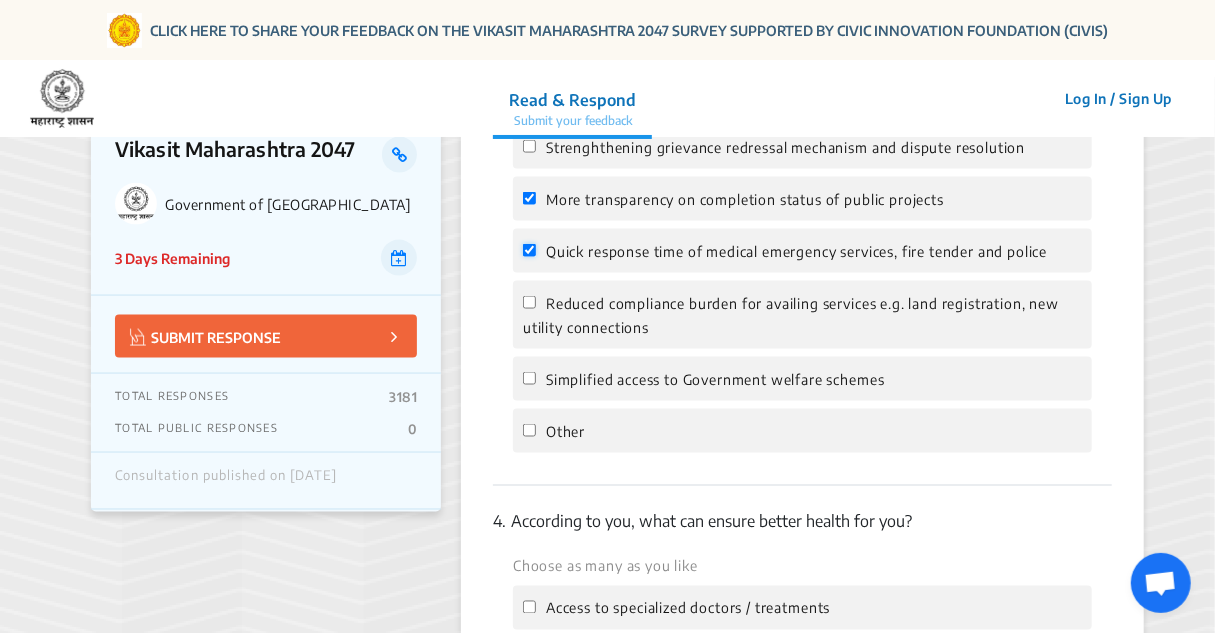 scroll, scrollTop: 1367, scrollLeft: 0, axis: vertical 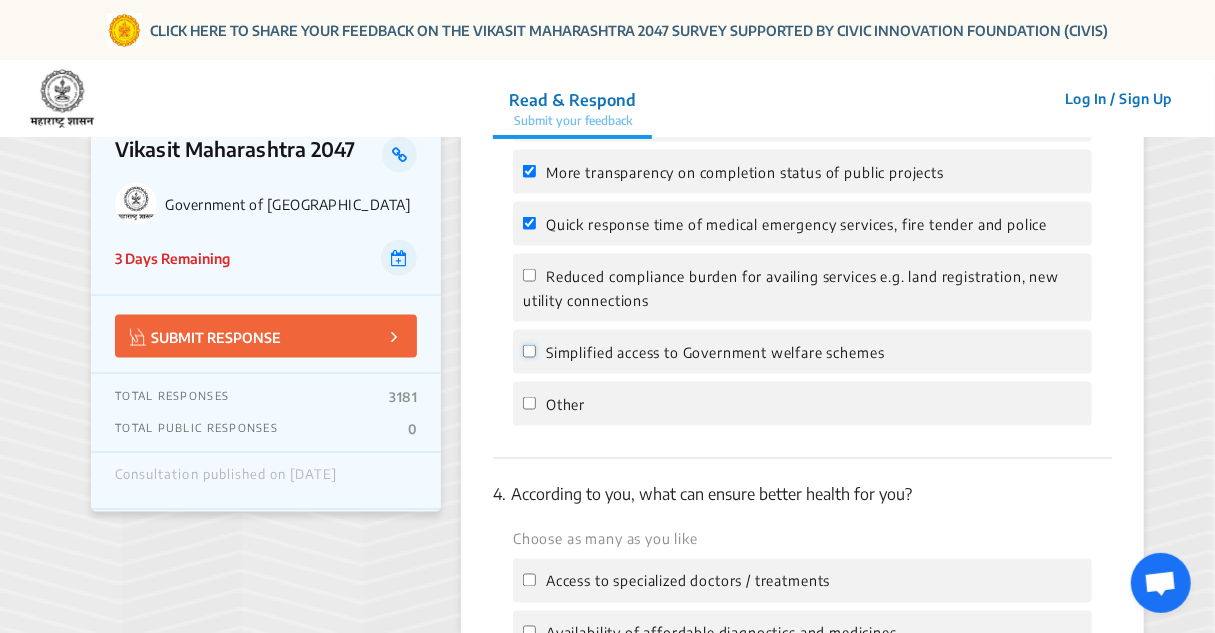 click on "Simplified access to Government welfare schemes" 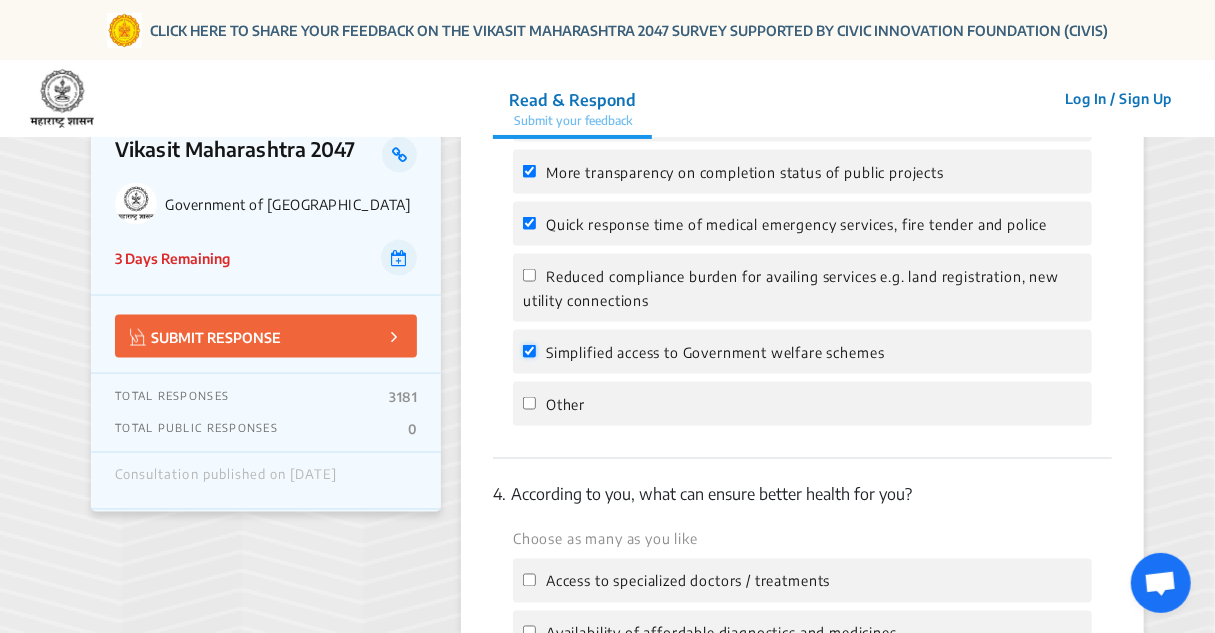 checkbox on "true" 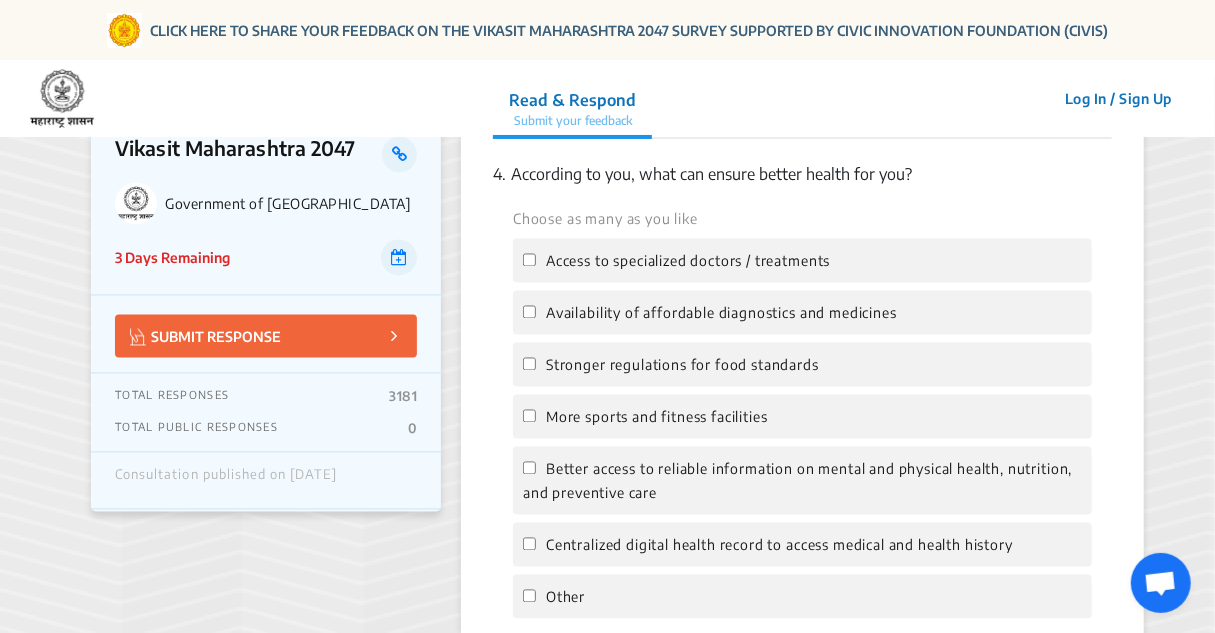 scroll, scrollTop: 1727, scrollLeft: 0, axis: vertical 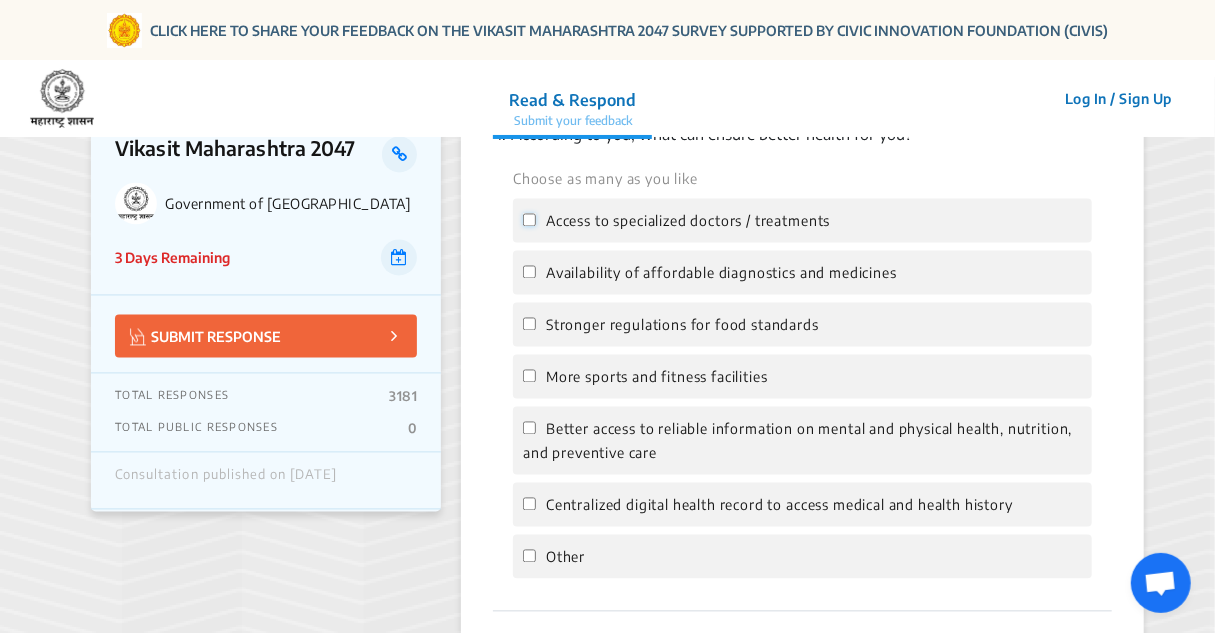 click on "Access to specialized doctors / treatments" 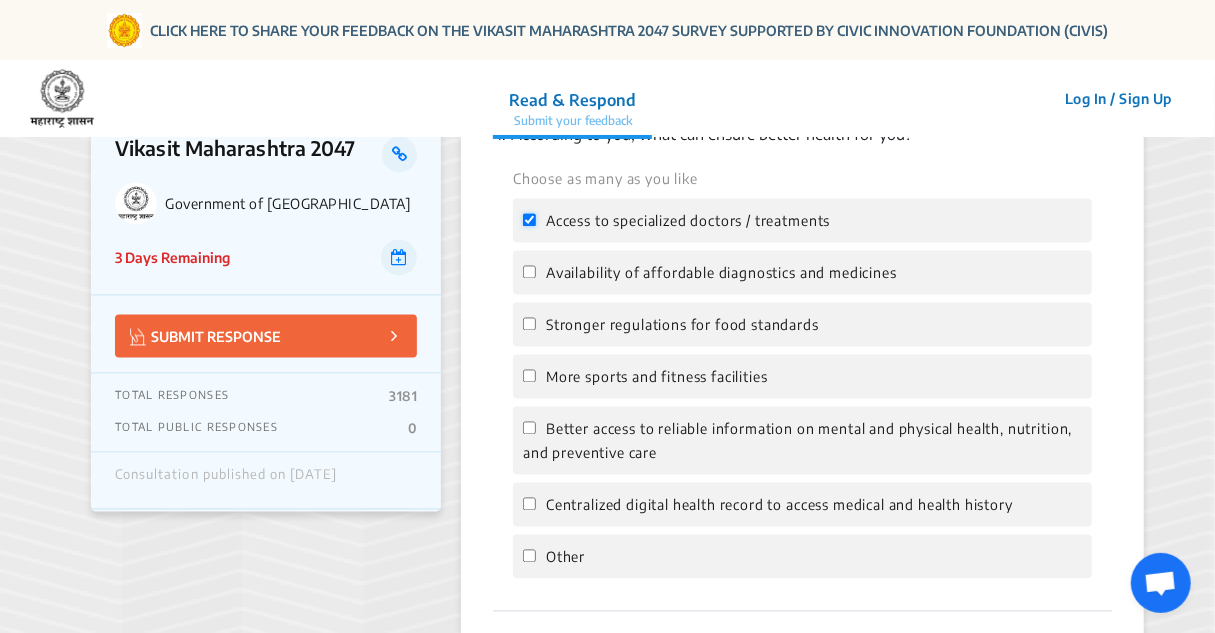 checkbox on "true" 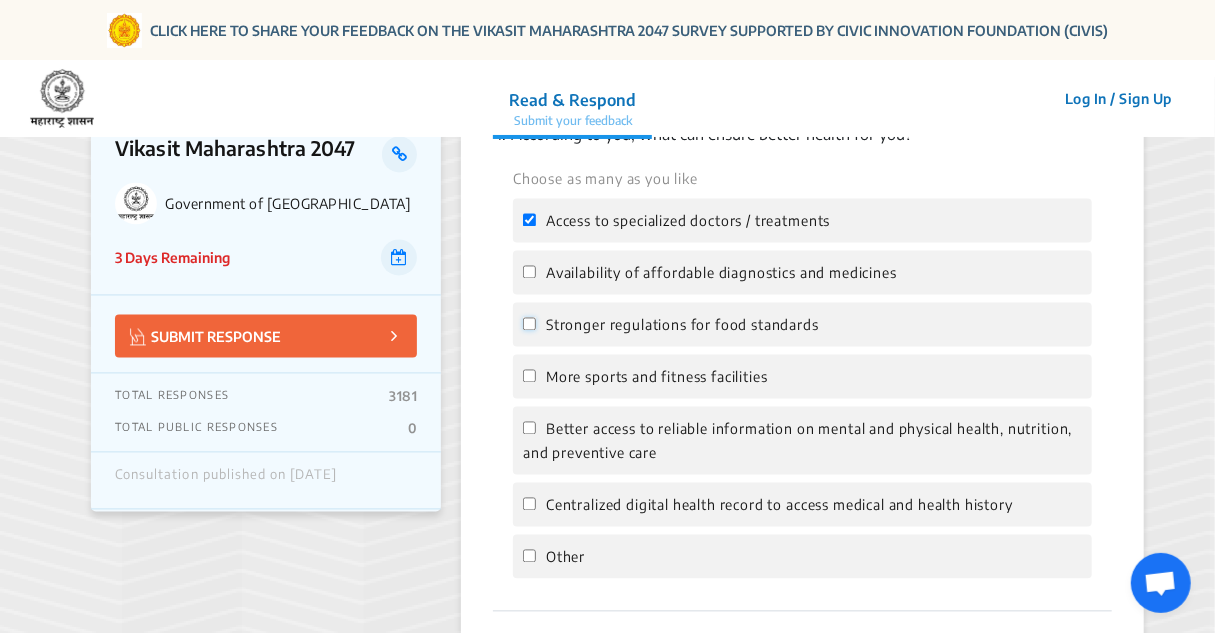 click on "Stronger regulations for food standards" 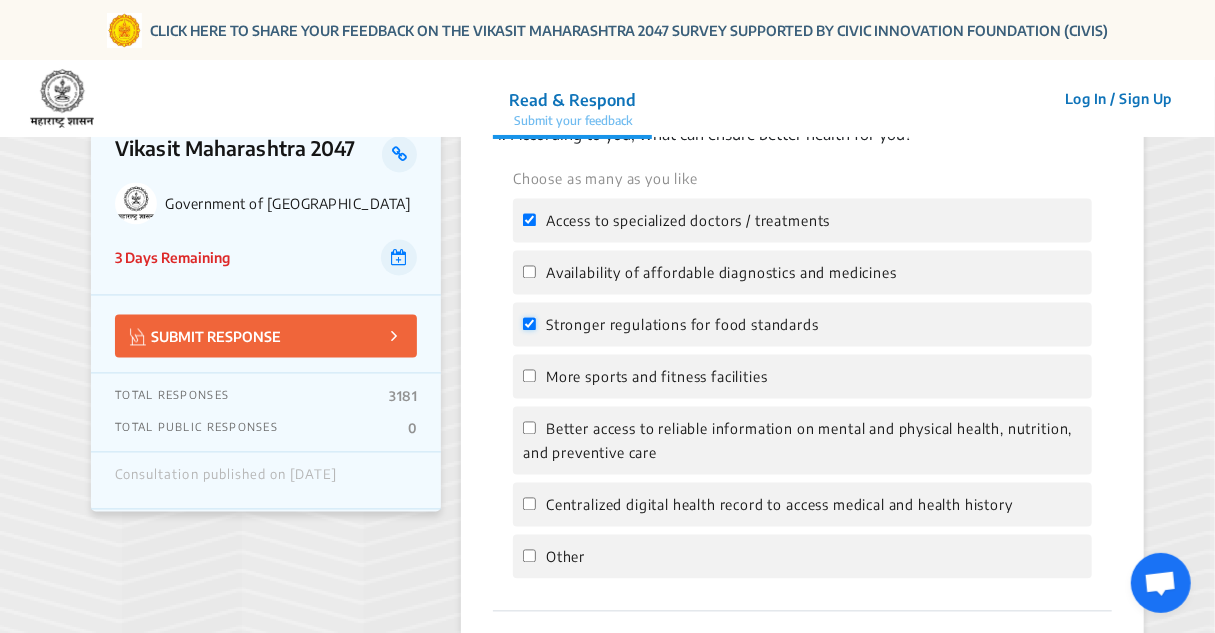 checkbox on "true" 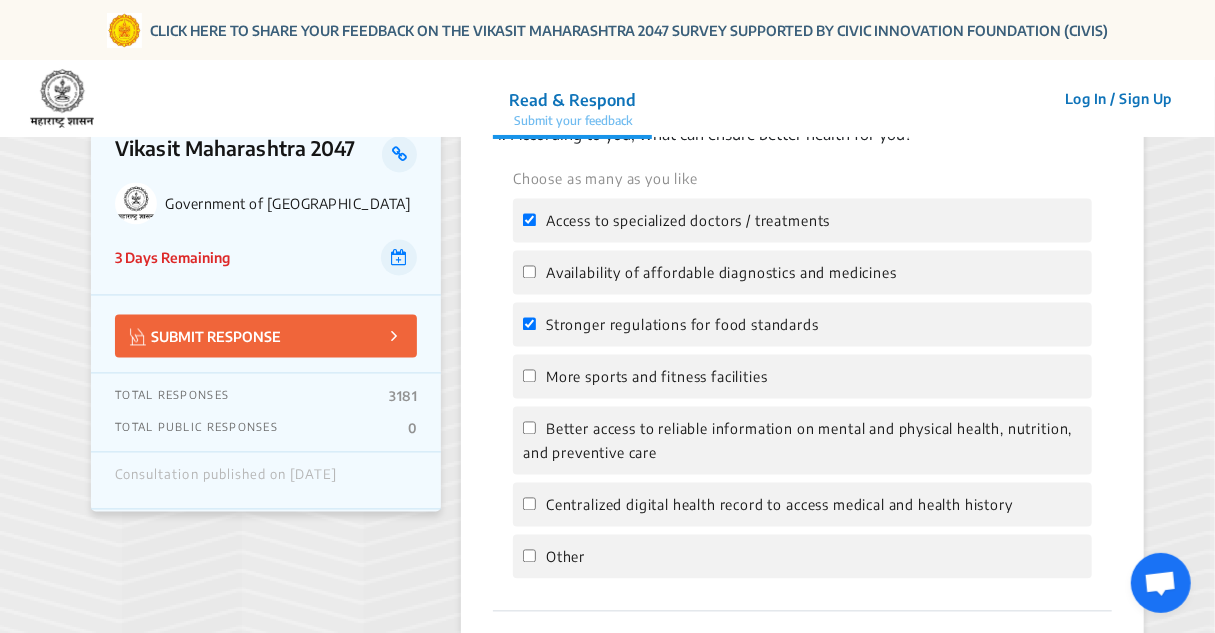 click on "More sports and fitness facilities" 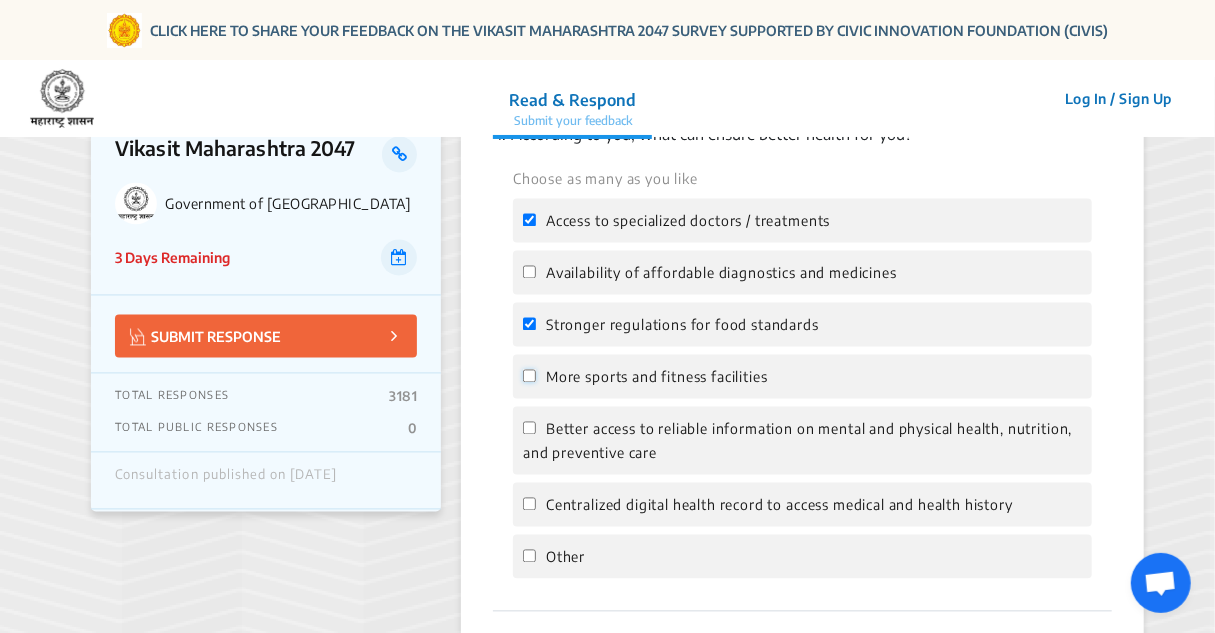 click on "More sports and fitness facilities" 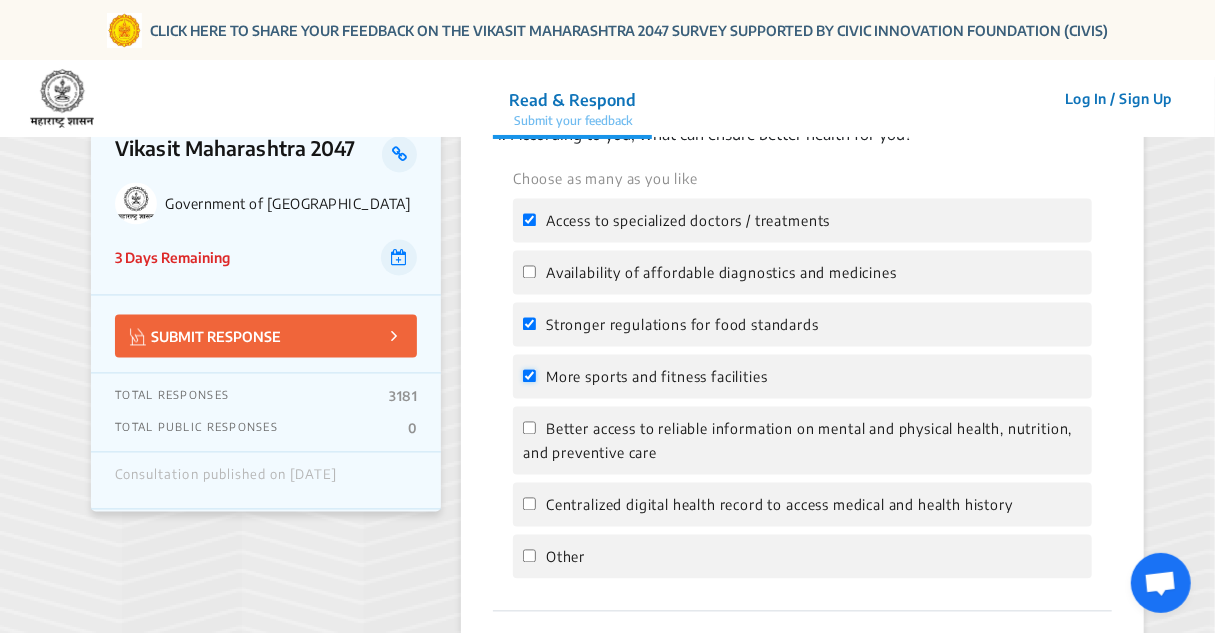 checkbox on "true" 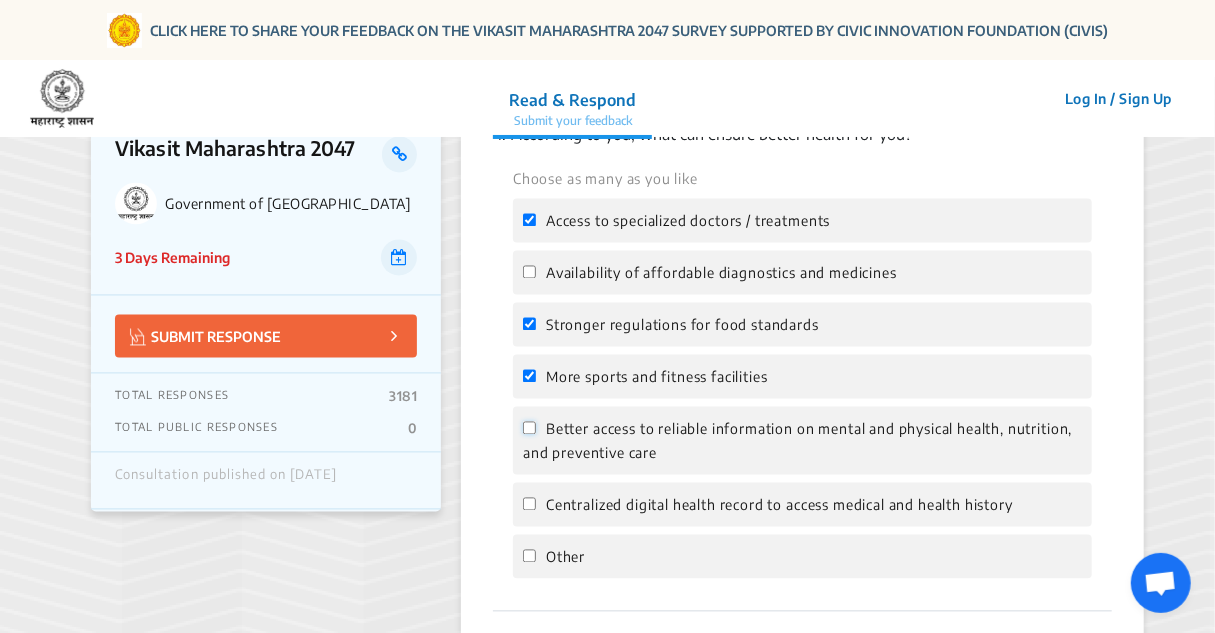 click on "Better access to reliable information on mental and physical health, nutrition, and preventive care" 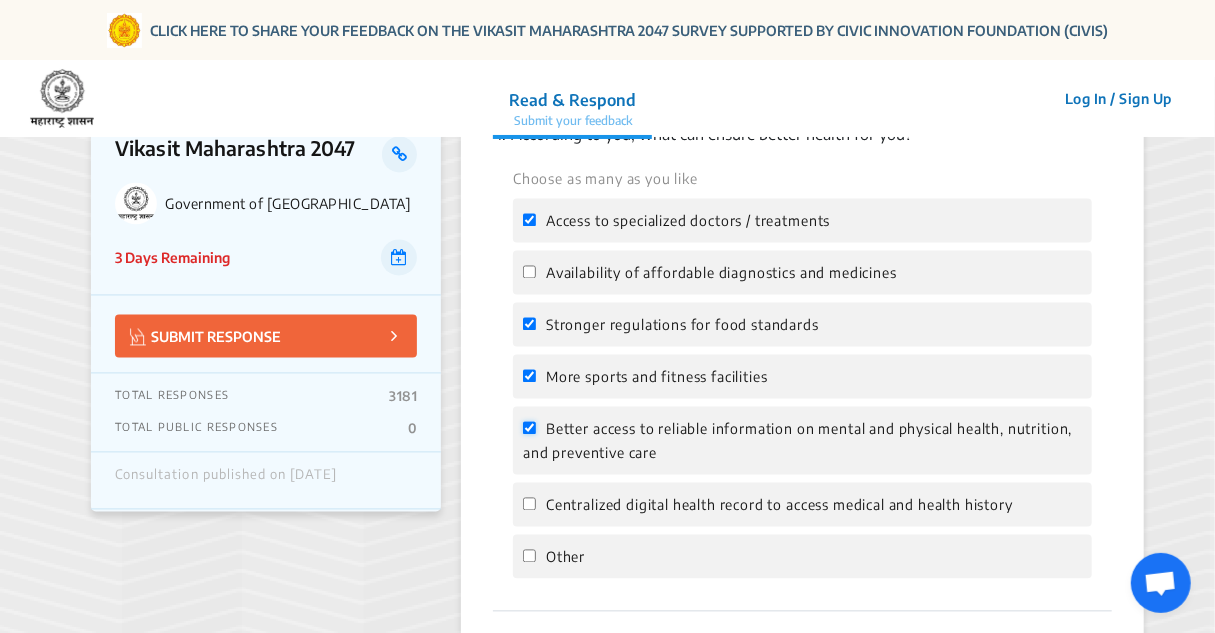 checkbox on "true" 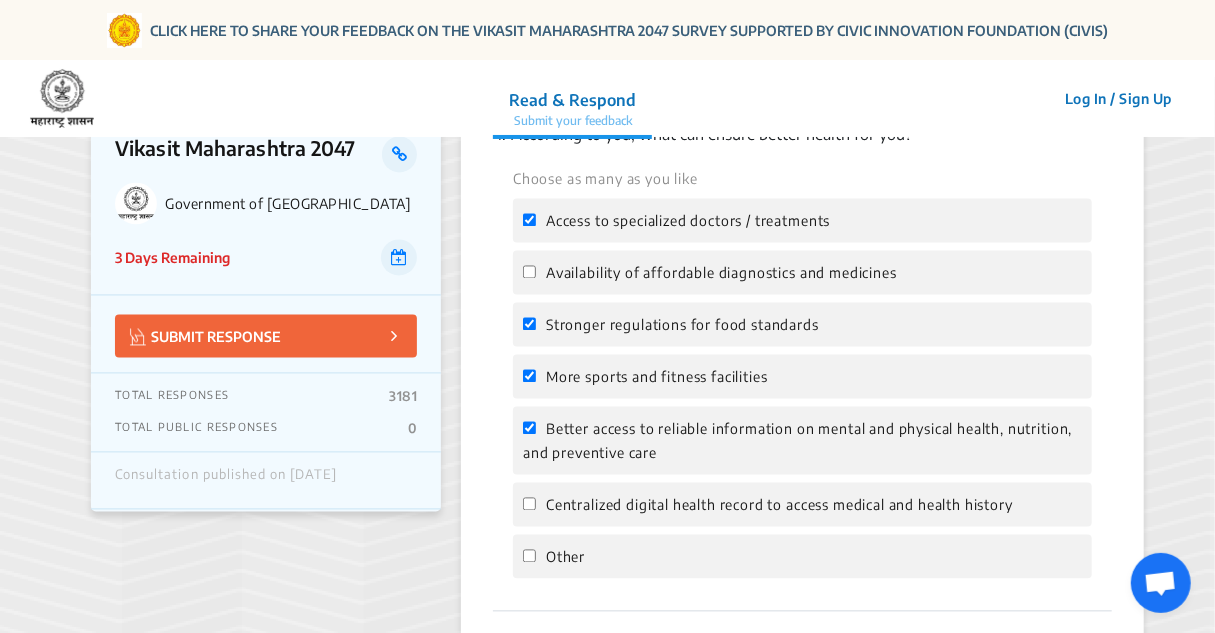 click on "SENDING IN YOUR RESPONSE TO [PERSON_NAME] Maharashtra 2047 Government of Maharashtra 3 Days Remaining  SUBMIT RESPONSE  TOTAL RESPONSES  3181  TOTAL PUBLIC RESPONSES  0  Consultation published on [DATE]  Summary  × English
As India completes 100 years of independence, Government of Maharashtra is creating a vision document for a " [PERSON_NAME] Maharashtra 2047"  in line with  "[PERSON_NAME] Bharat" . This vision document will pave the way for the State's sustainable and inclusive development. This survey is being conducted to ensure that the vision reflects the aspirations of the citizens.   Through this survey we are trying to understand people's perspective on quality of life, health, education and employment.   We invite the citizens to participate to shape the  "[PERSON_NAME] Maharashtra 2047"  vision.
1.  [GEOGRAPHIC_DATA] do you reside in?  PANVEL, RAIGAD 2.  According to you, which of the following will improve your quality of life?   Choose as many as you like Access to clean air More green public spaces 3. 4." 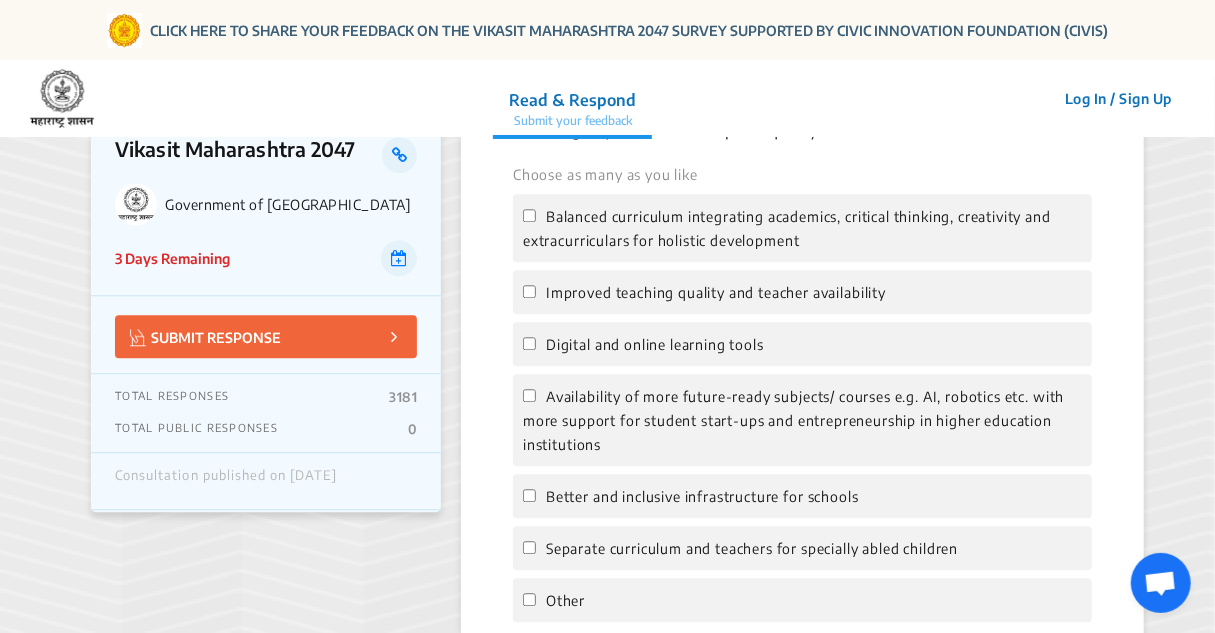 scroll, scrollTop: 2247, scrollLeft: 0, axis: vertical 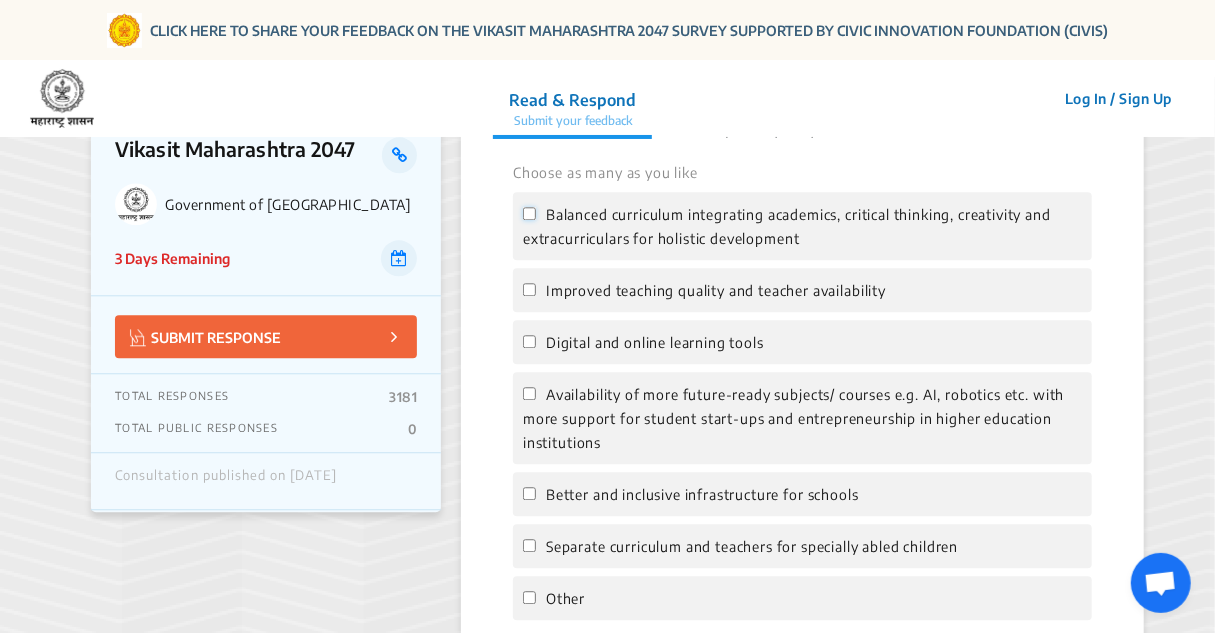 click on "Balanced curriculum integrating academics, critical thinking, creativity and extracurriculars for holistic development" 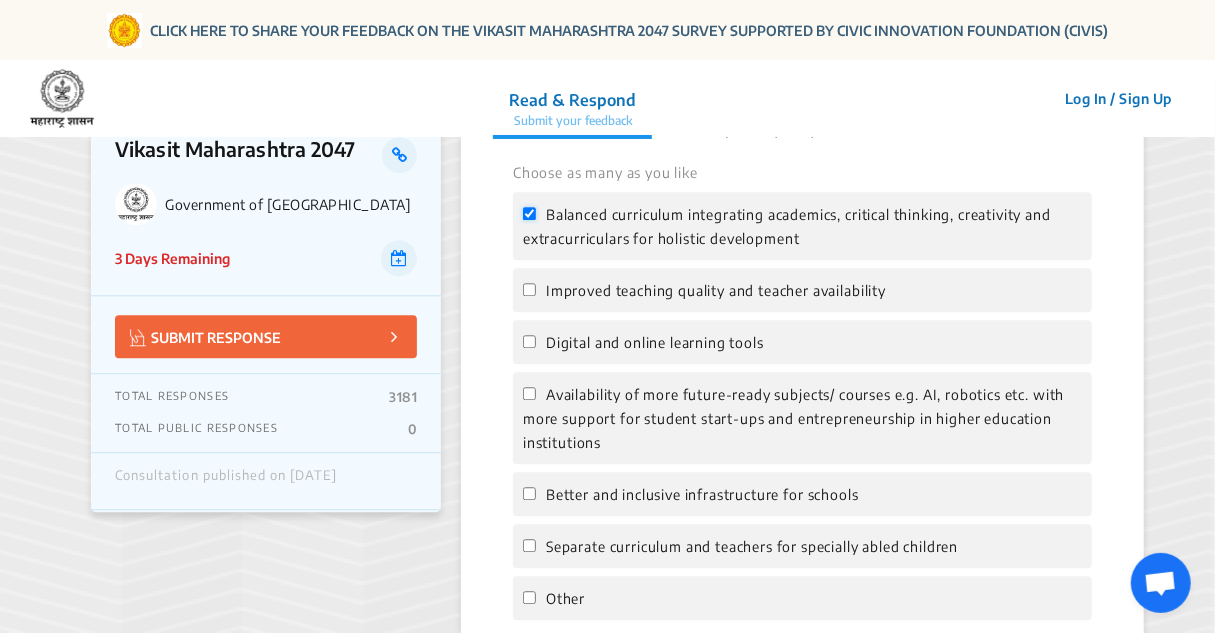 checkbox on "true" 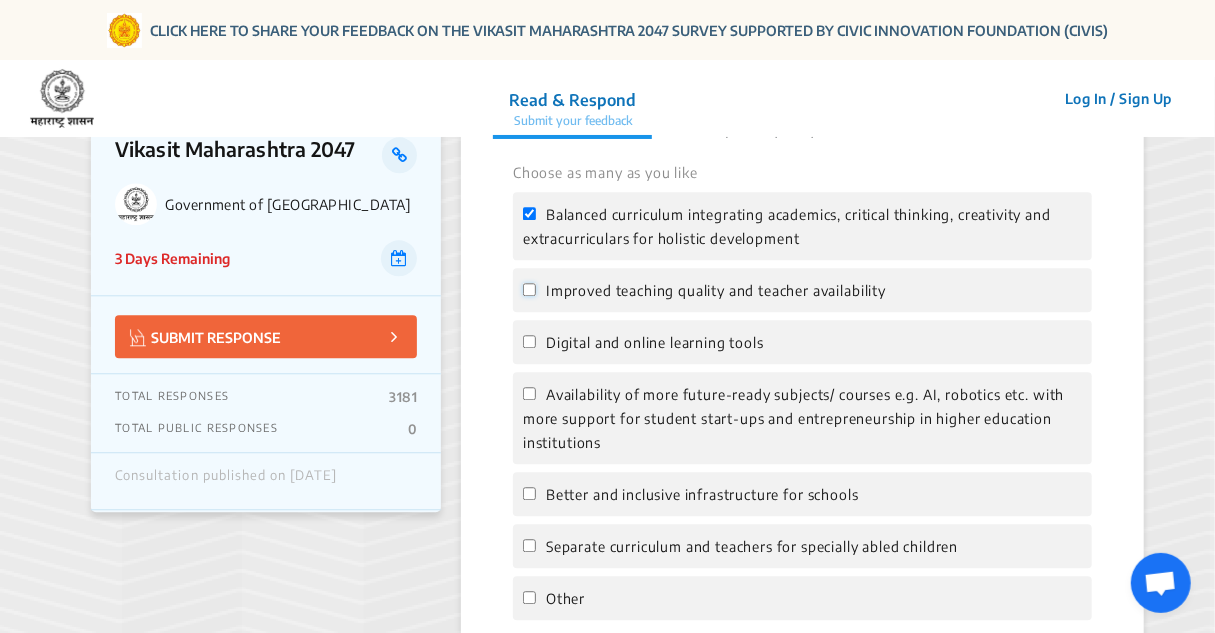 click on "Improved teaching quality and teacher availability" 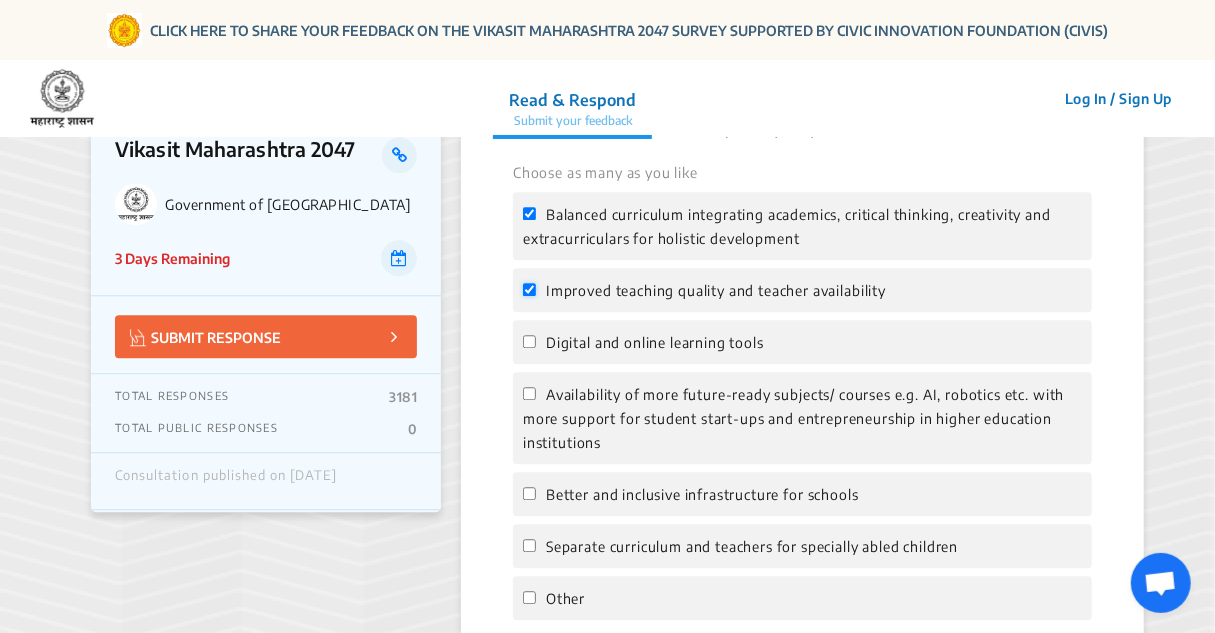 checkbox on "true" 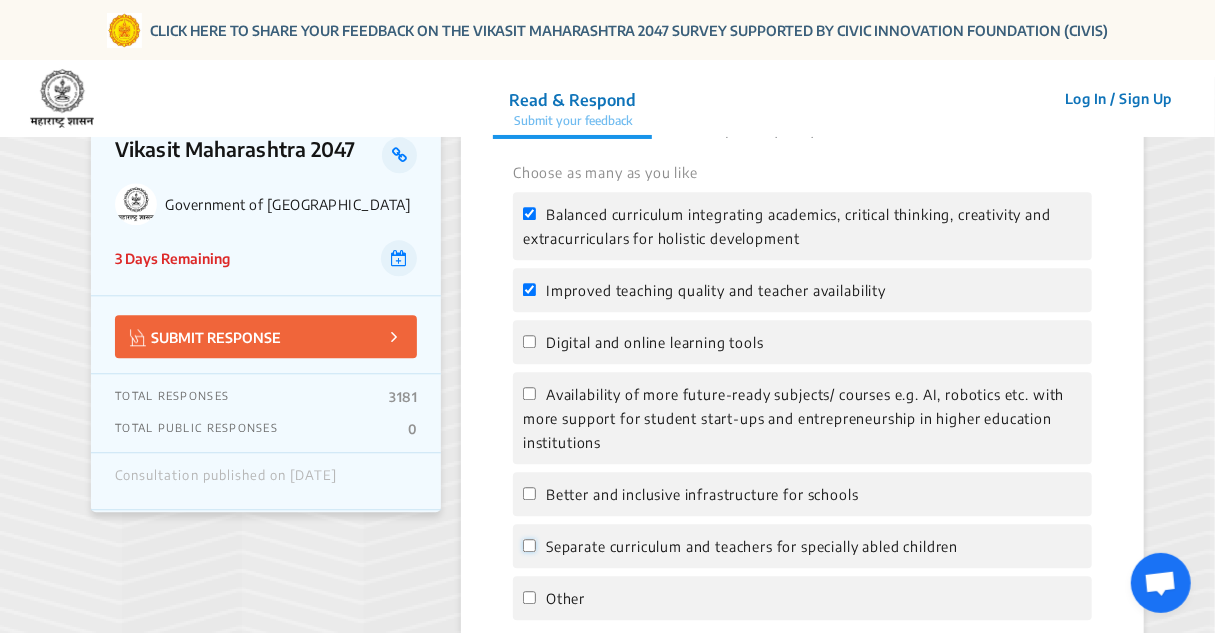 click on "Separate curriculum and teachers for specially abled children" 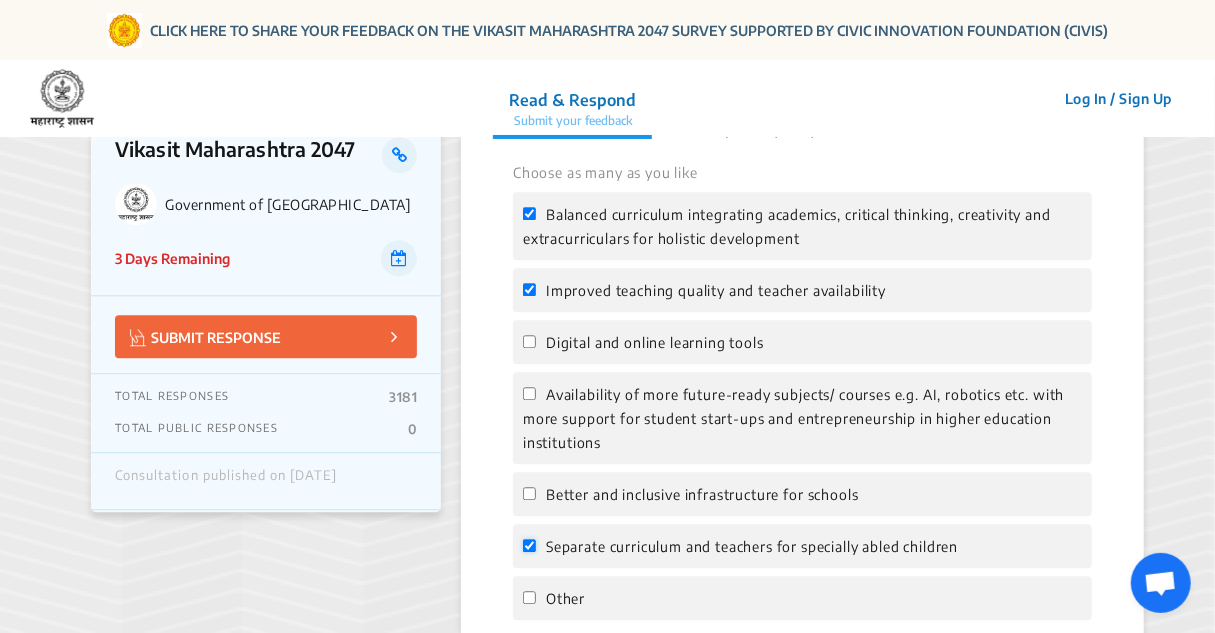 checkbox on "true" 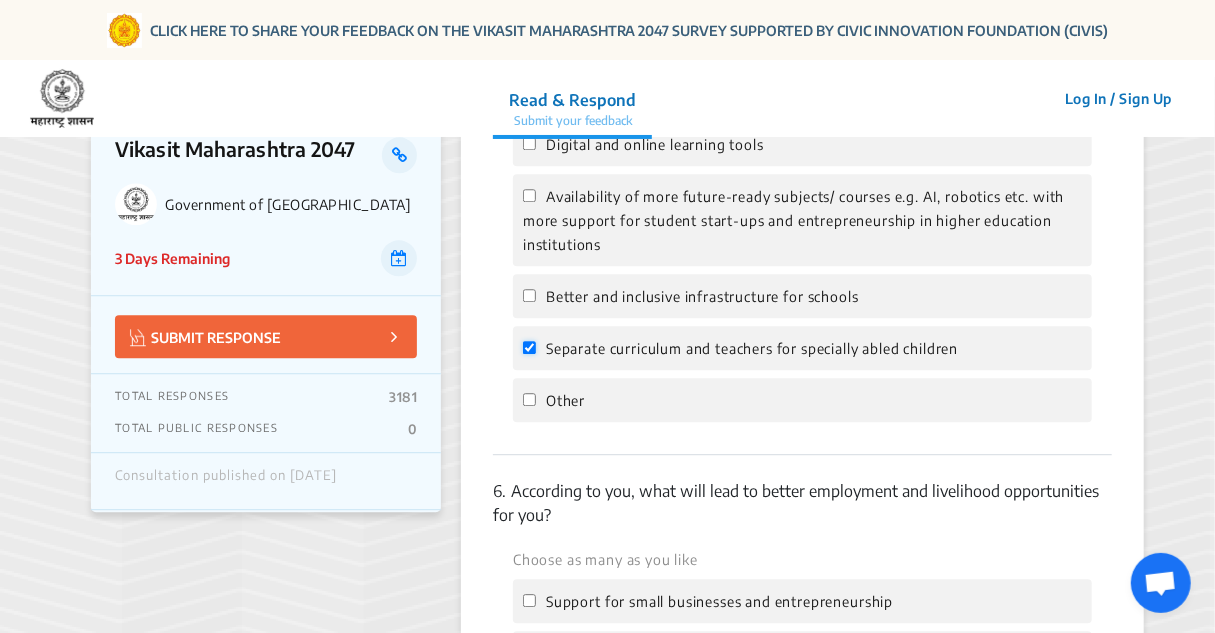 scroll, scrollTop: 2486, scrollLeft: 0, axis: vertical 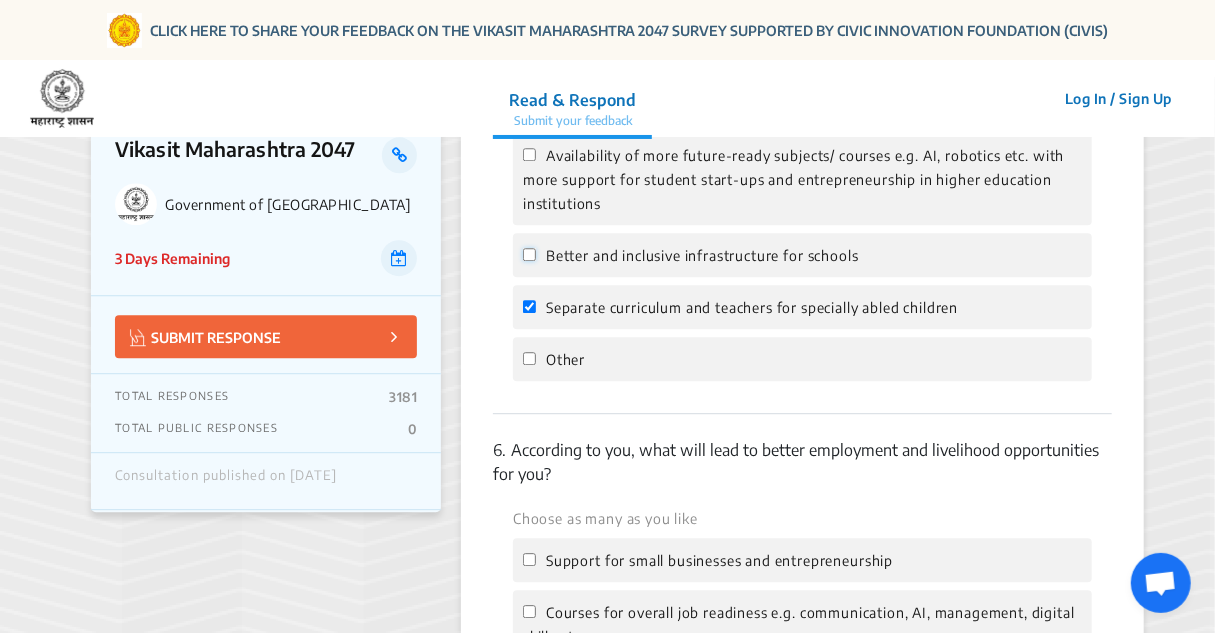 click on "Better and inclusive infrastructure for schools" 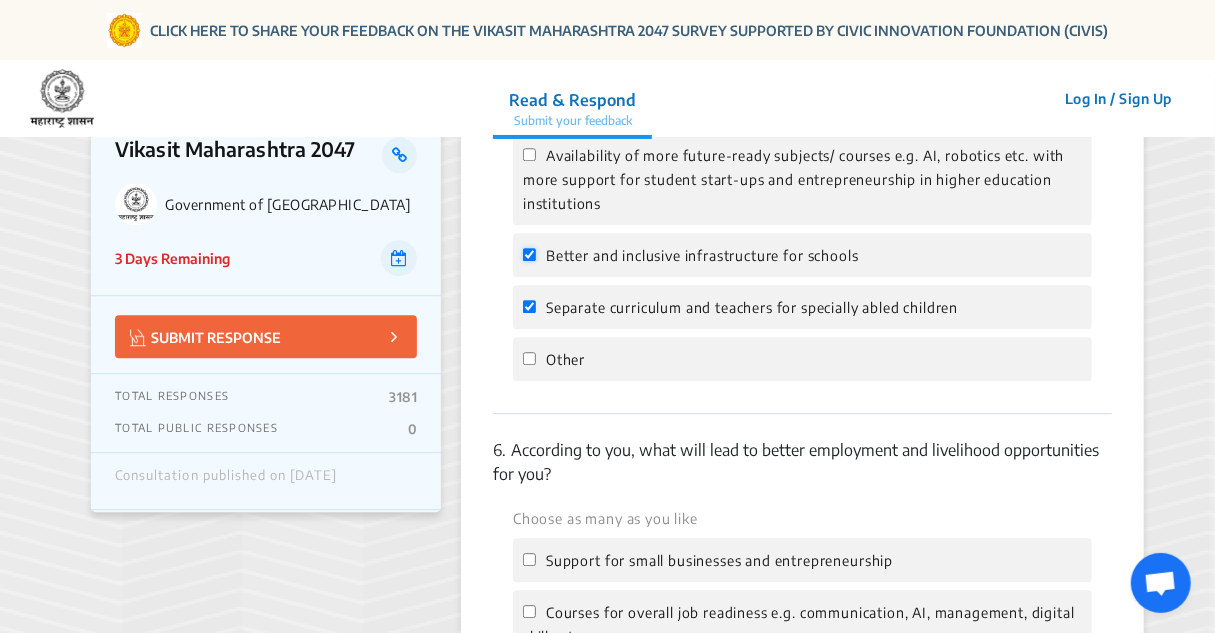 checkbox on "true" 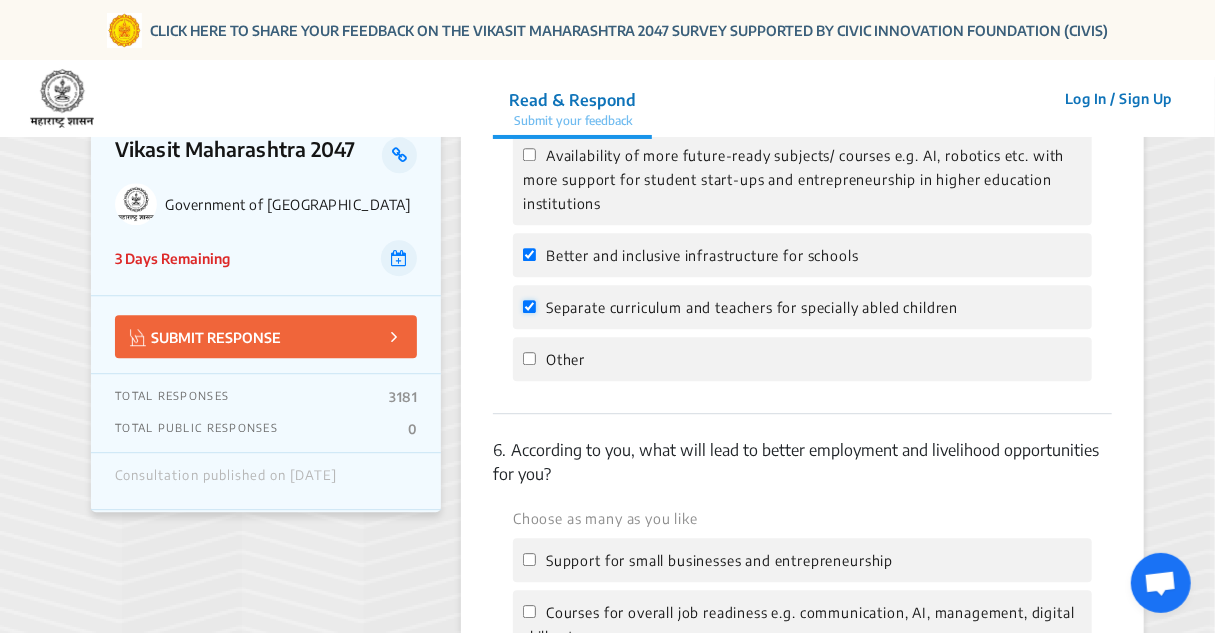 click on "Separate curriculum and teachers for specially abled children" 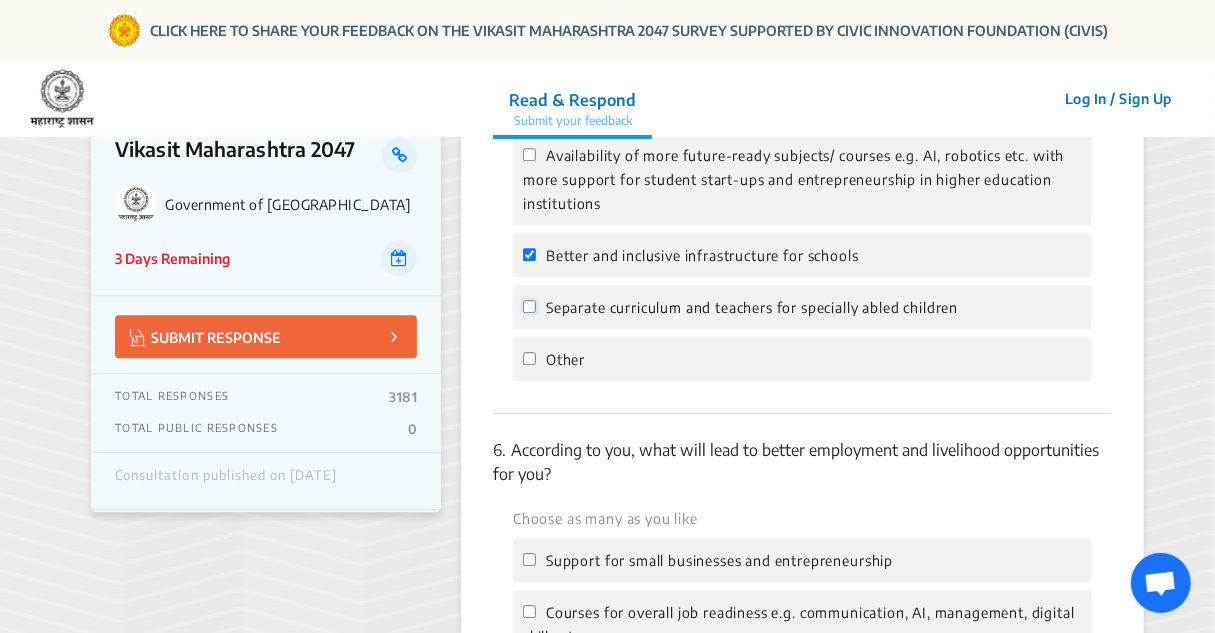 checkbox on "false" 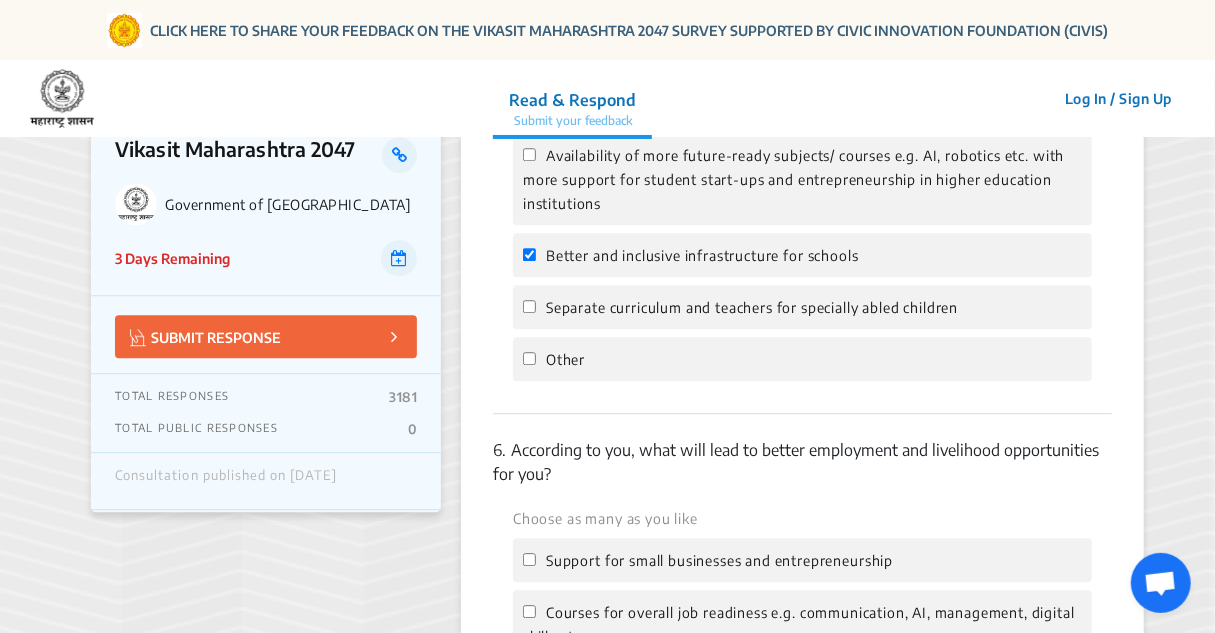 click on "SENDING IN YOUR RESPONSE TO [PERSON_NAME] Maharashtra 2047 Government of Maharashtra 3 Days Remaining  SUBMIT RESPONSE  TOTAL RESPONSES  3181  TOTAL PUBLIC RESPONSES  0  Consultation published on [DATE]  Summary  × English
As India completes 100 years of independence, Government of Maharashtra is creating a vision document for a " [PERSON_NAME] Maharashtra 2047"  in line with  "[PERSON_NAME] Bharat" . This vision document will pave the way for the State's sustainable and inclusive development. This survey is being conducted to ensure that the vision reflects the aspirations of the citizens.   Through this survey we are trying to understand people's perspective on quality of life, health, education and employment.   We invite the citizens to participate to shape the  "[PERSON_NAME] Maharashtra 2047"  vision.
1.  [GEOGRAPHIC_DATA] do you reside in?  PANVEL, RAIGAD 2.  According to you, which of the following will improve your quality of life?   Choose as many as you like Access to clean air More green public spaces 3. 4." 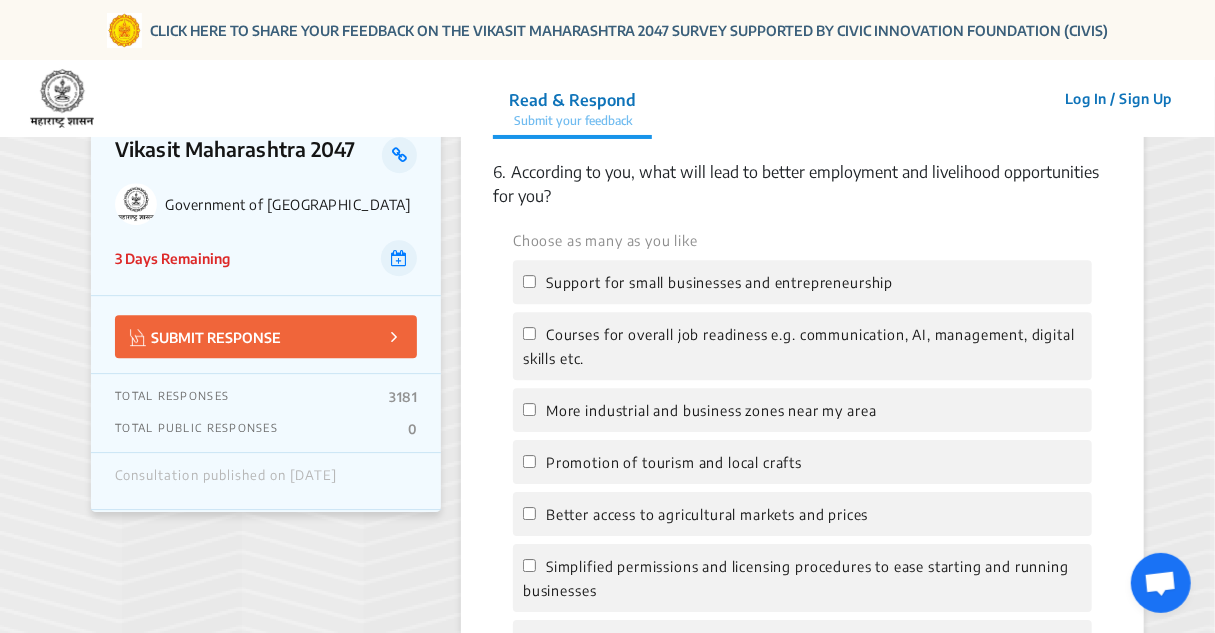 scroll, scrollTop: 2766, scrollLeft: 0, axis: vertical 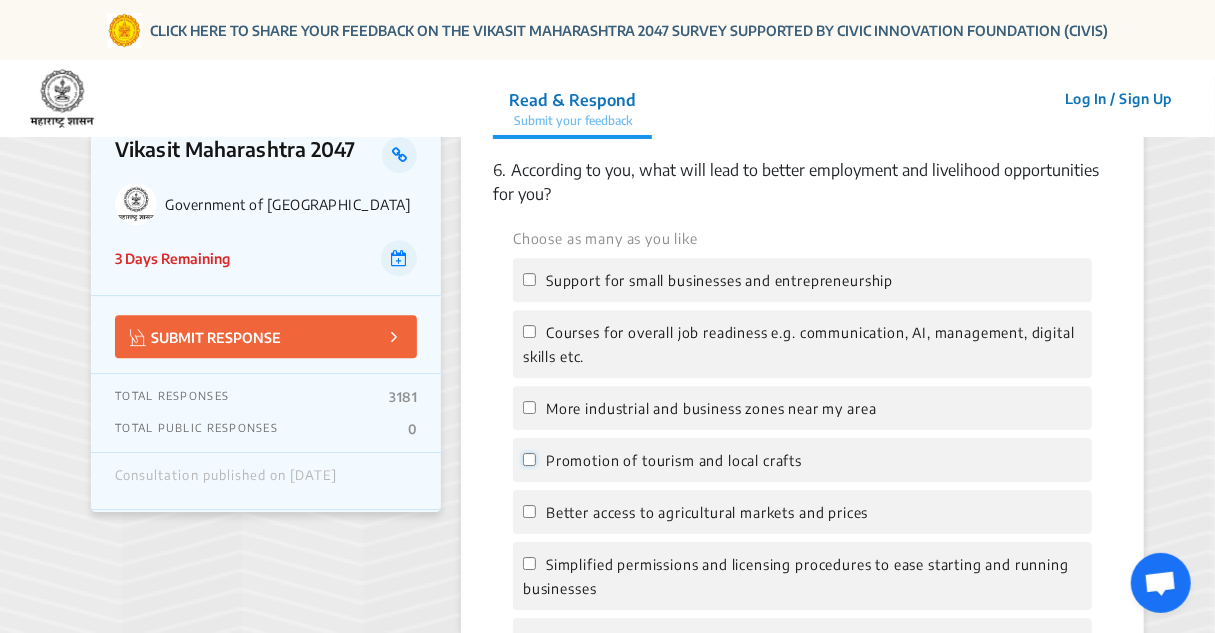 click on "Promotion of tourism and local crafts" 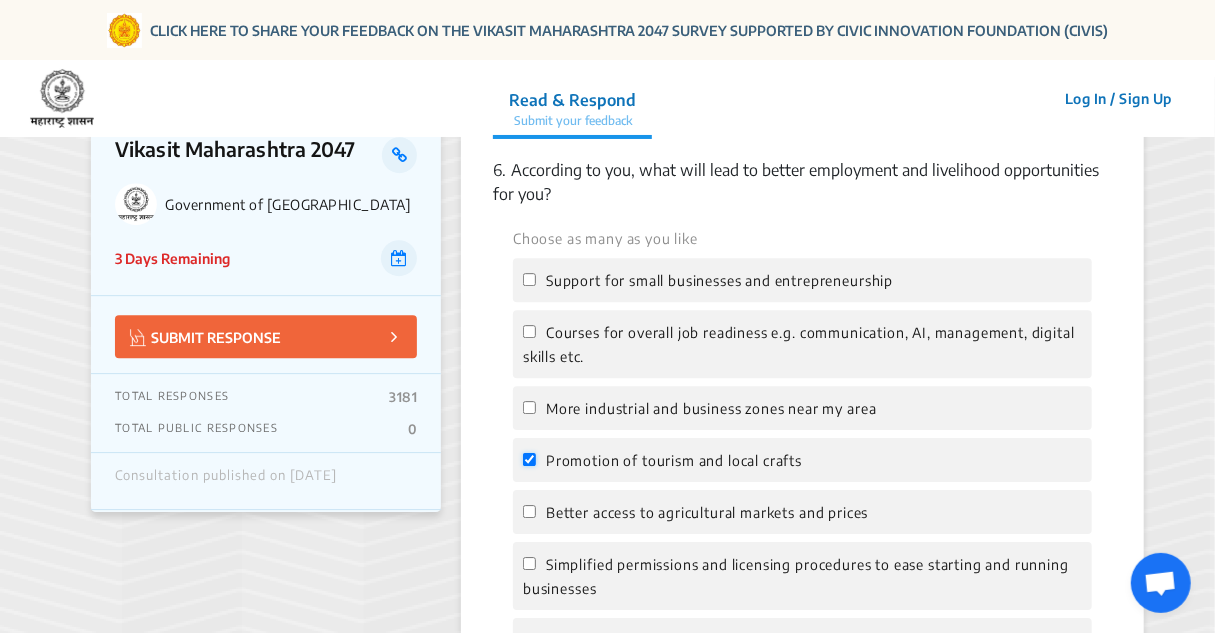checkbox on "true" 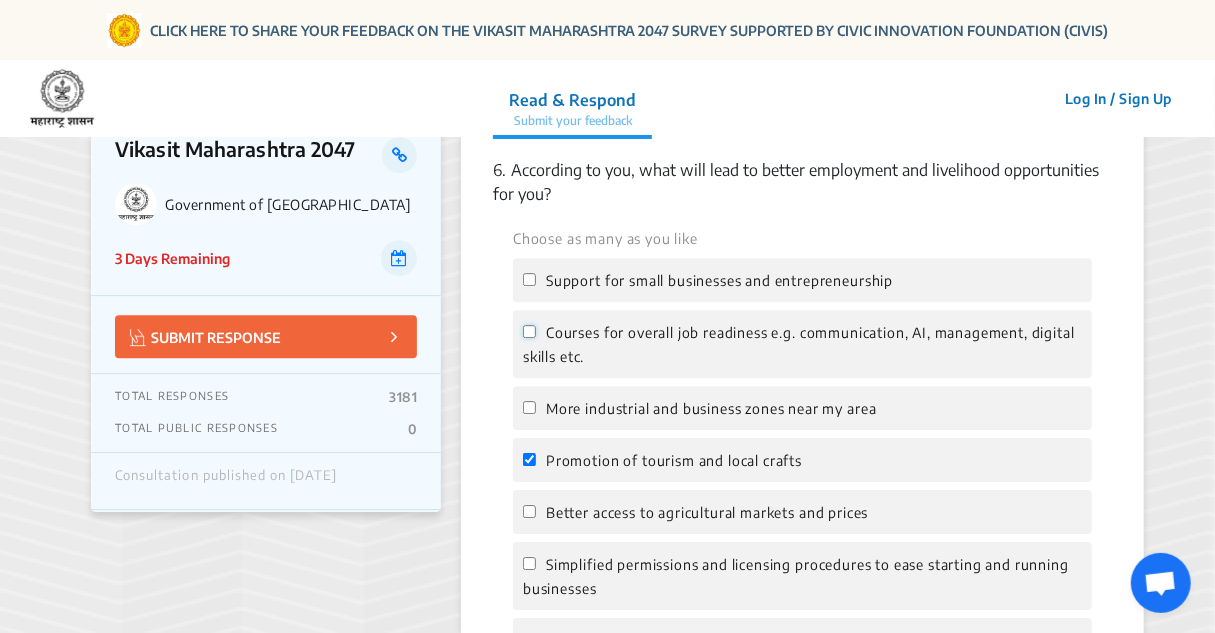 click on "Courses for overall job readiness e.g. communication, AI, management, digital skills etc." 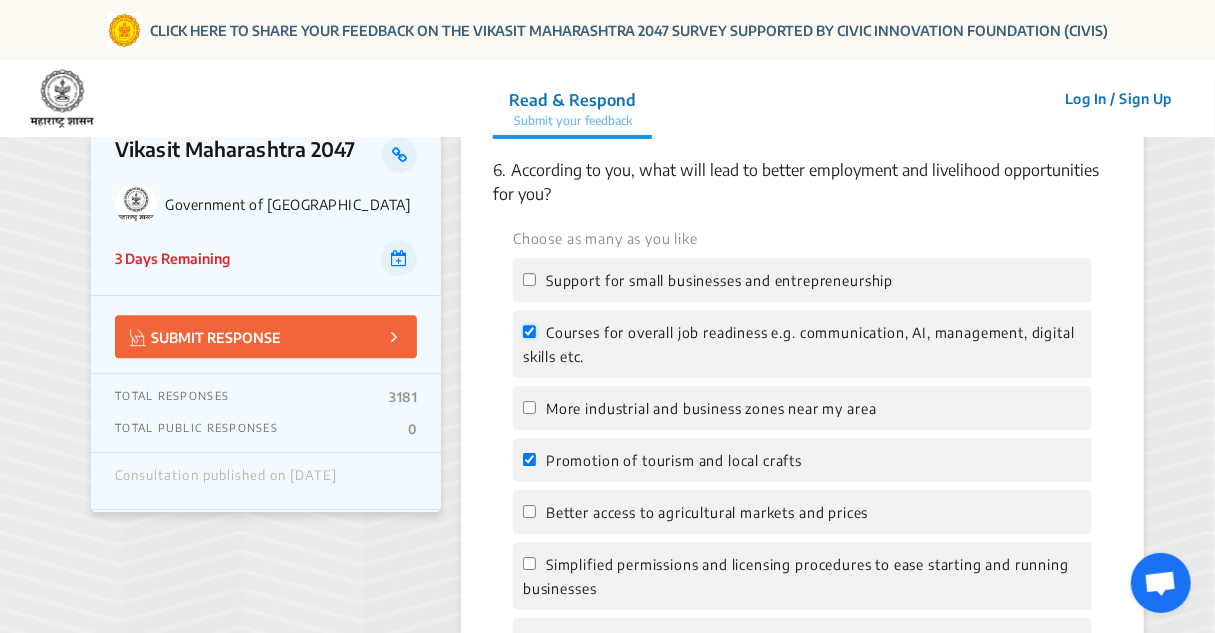 checkbox on "true" 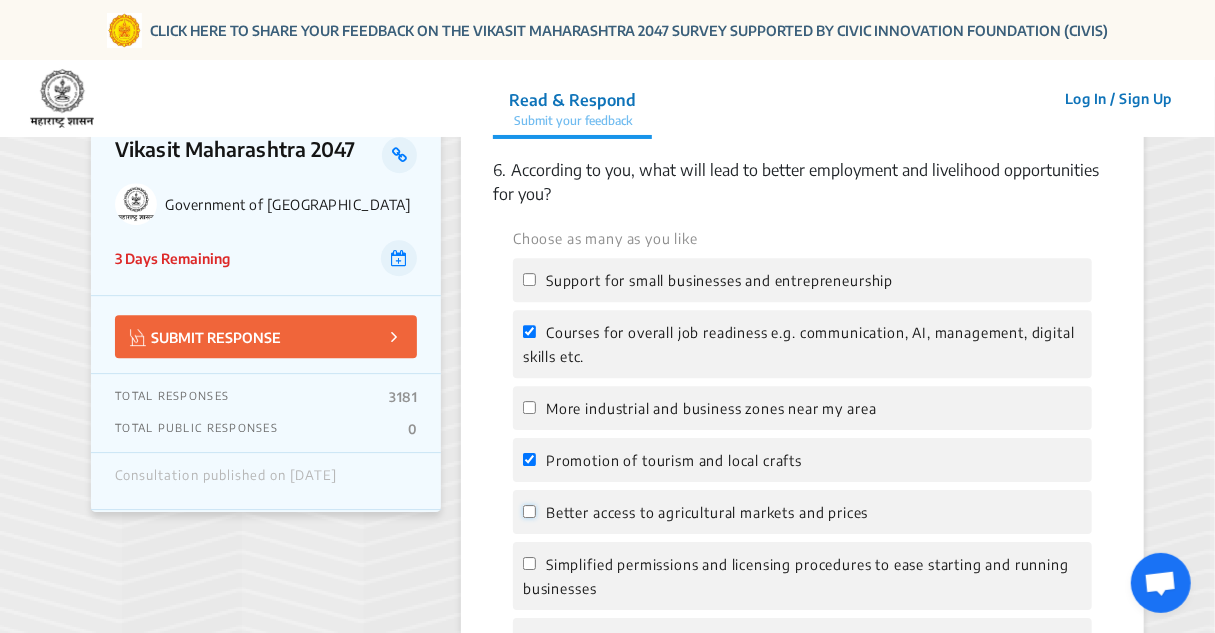 click on "Better access to agricultural markets and prices" 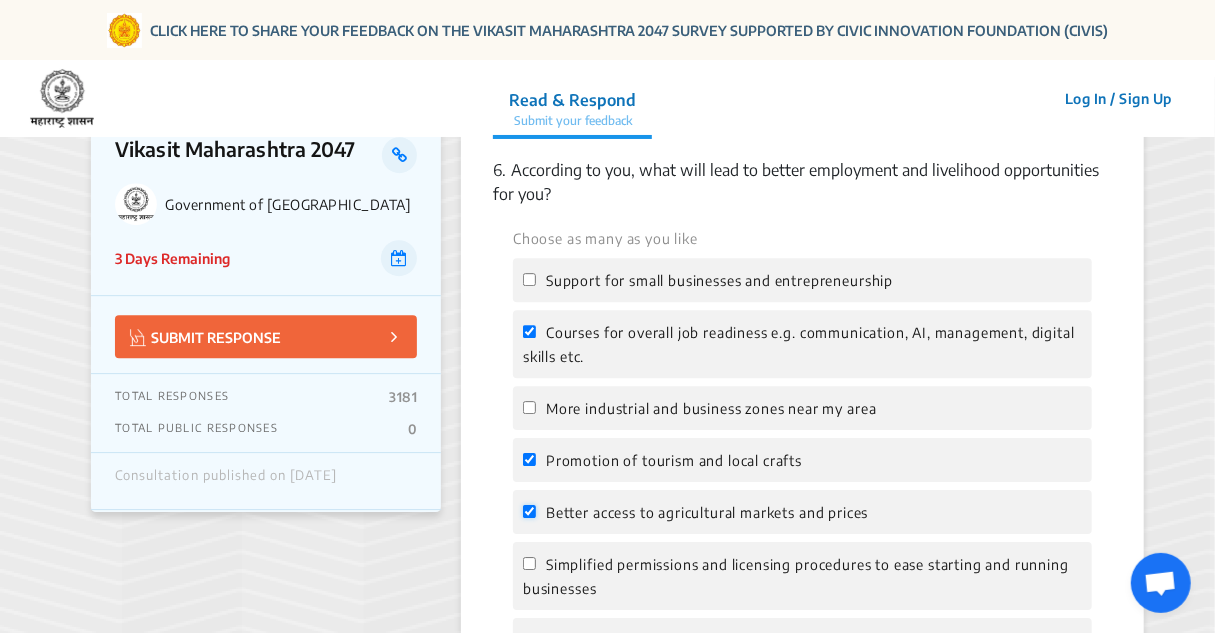 checkbox on "true" 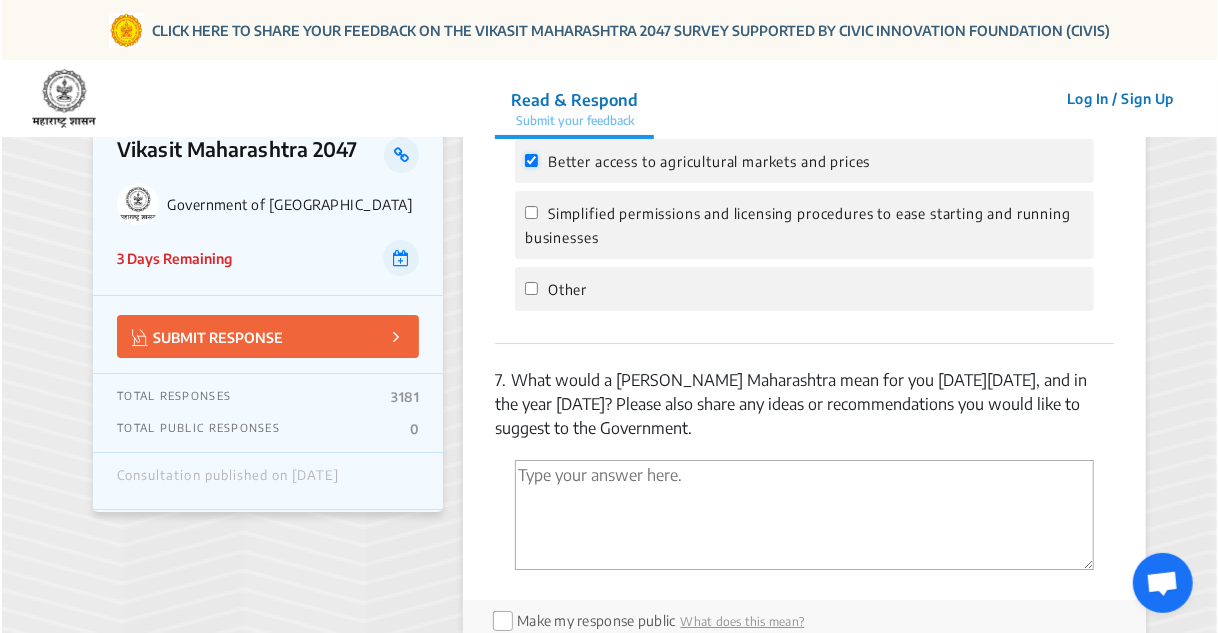 scroll, scrollTop: 3176, scrollLeft: 0, axis: vertical 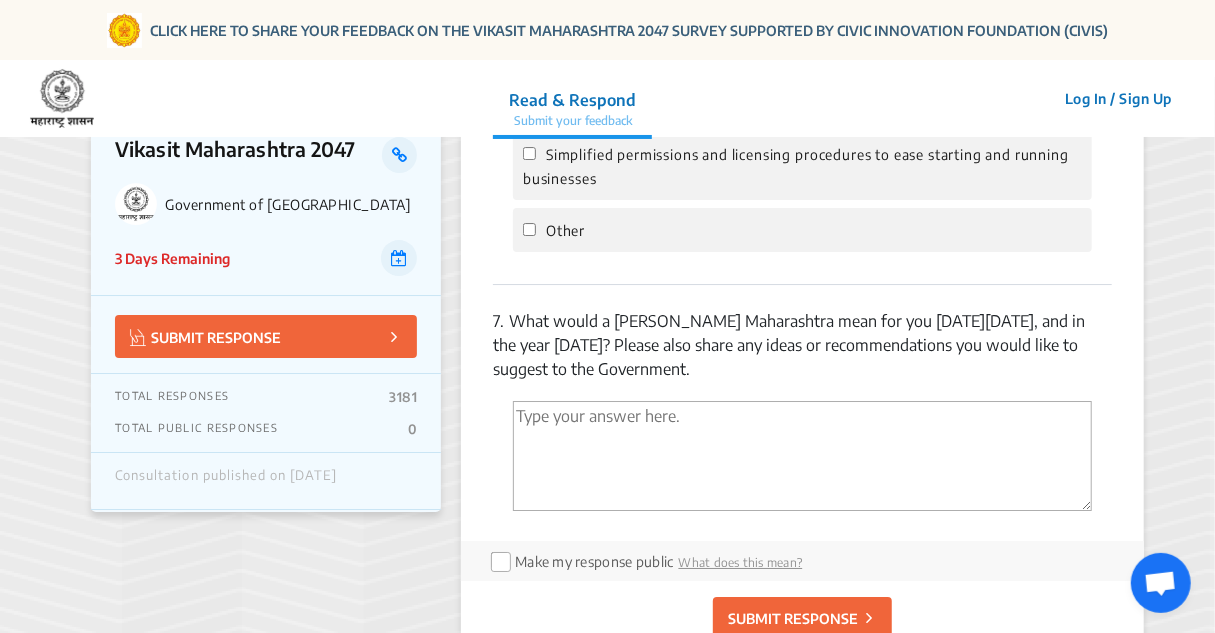 click at bounding box center (802, 456) 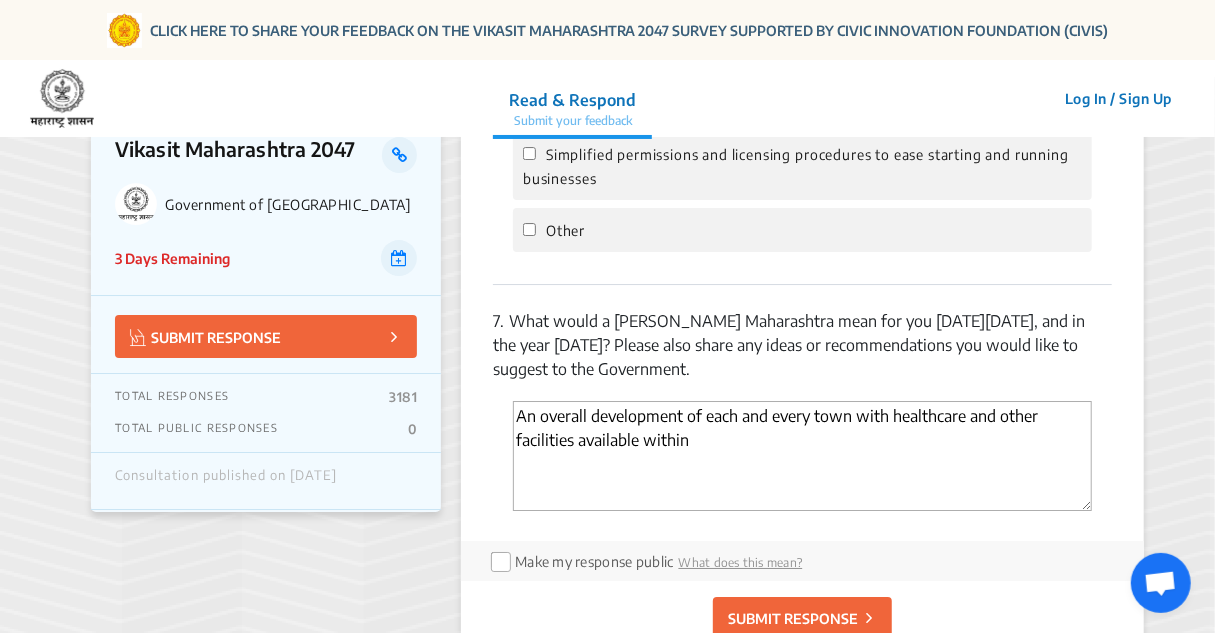 type on "An overall development of each and every town with healthcare and other facilities available within" 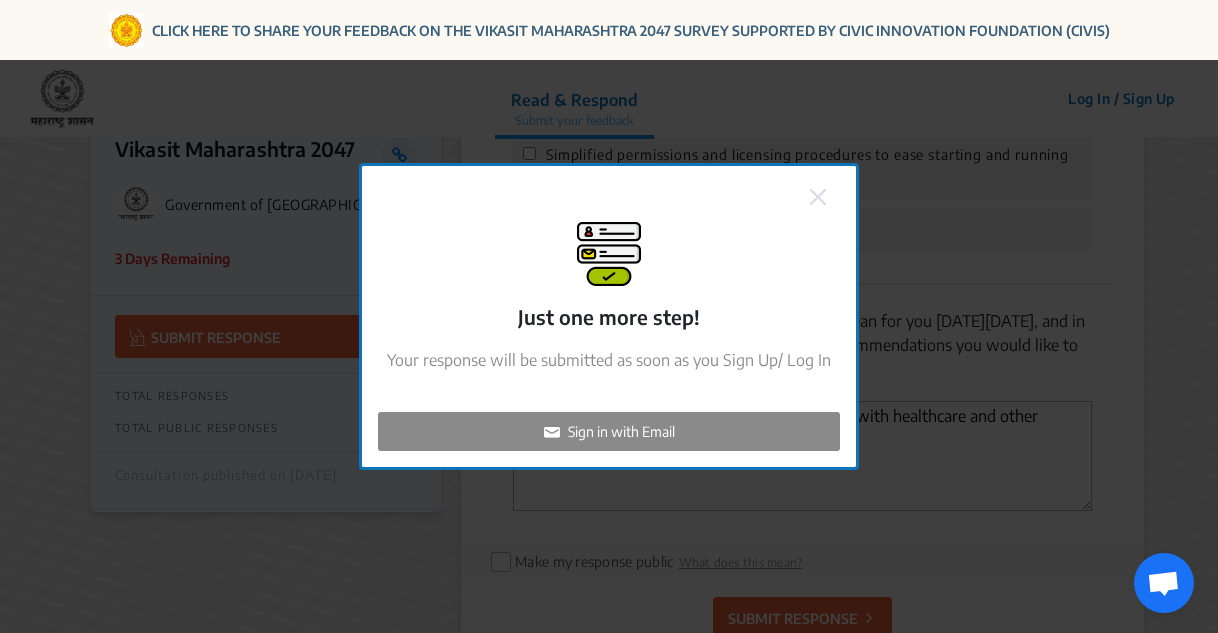 click on "Sign in with Email" 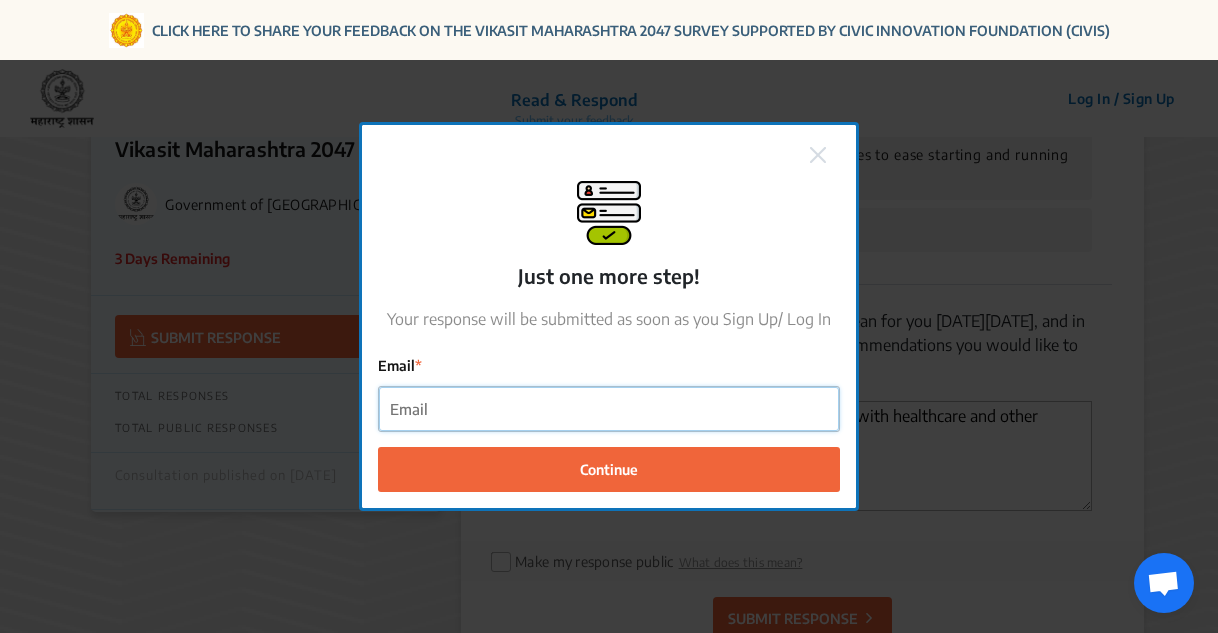 click on "Email" at bounding box center (609, 409) 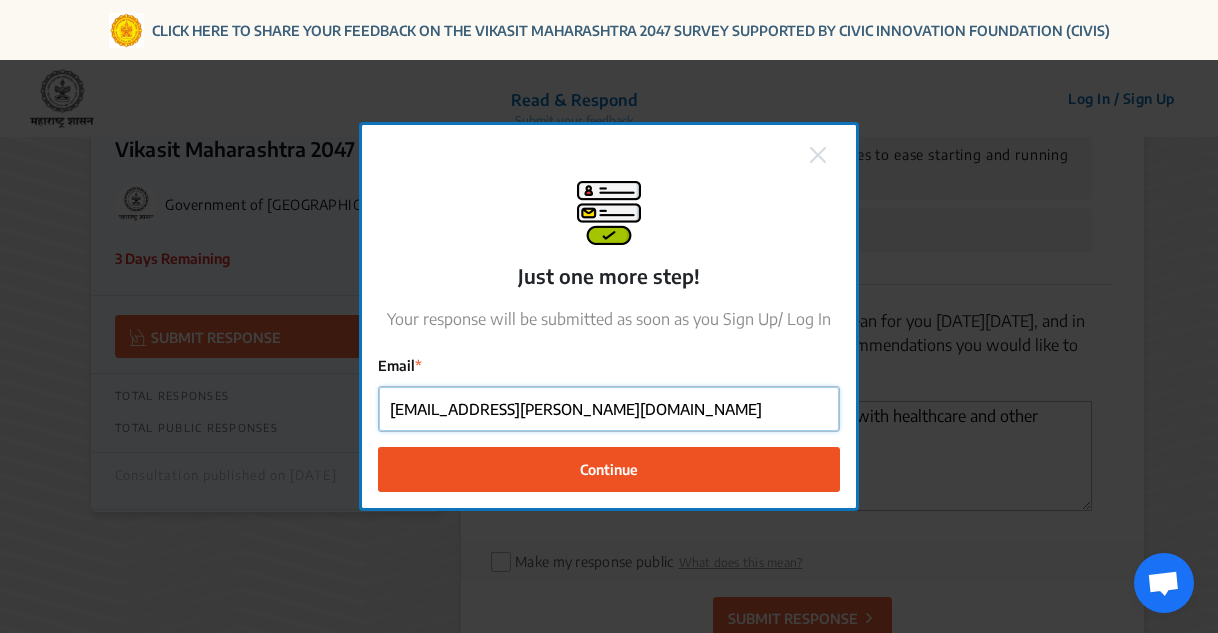 type on "[EMAIL_ADDRESS][PERSON_NAME][DOMAIN_NAME]" 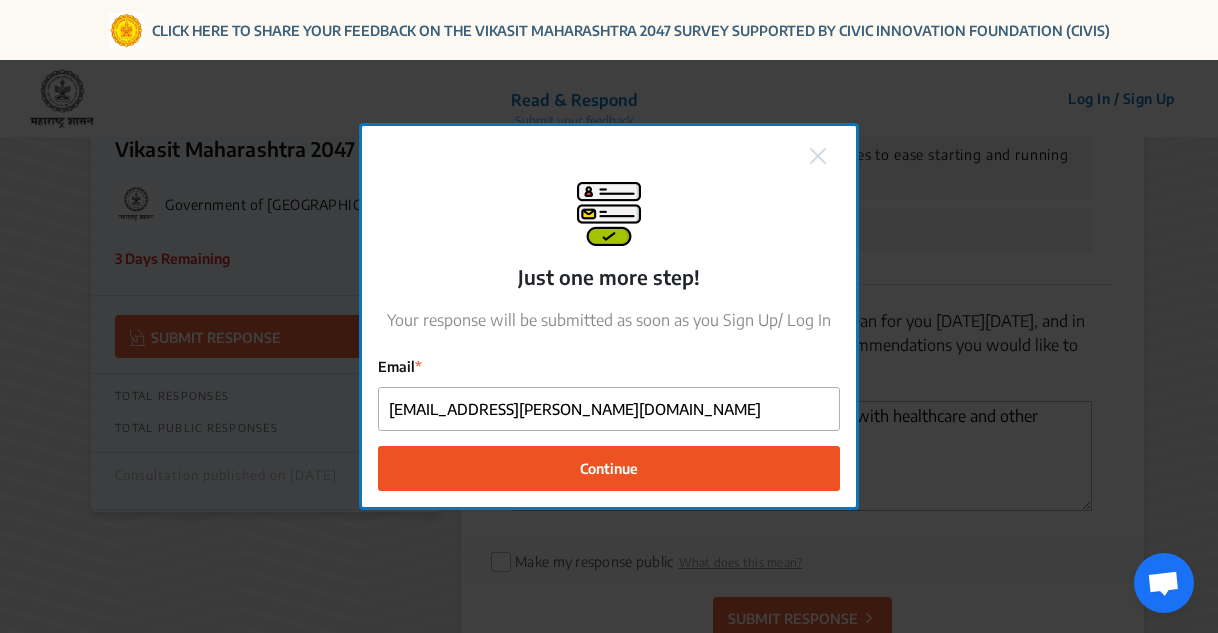 click on "Continue" 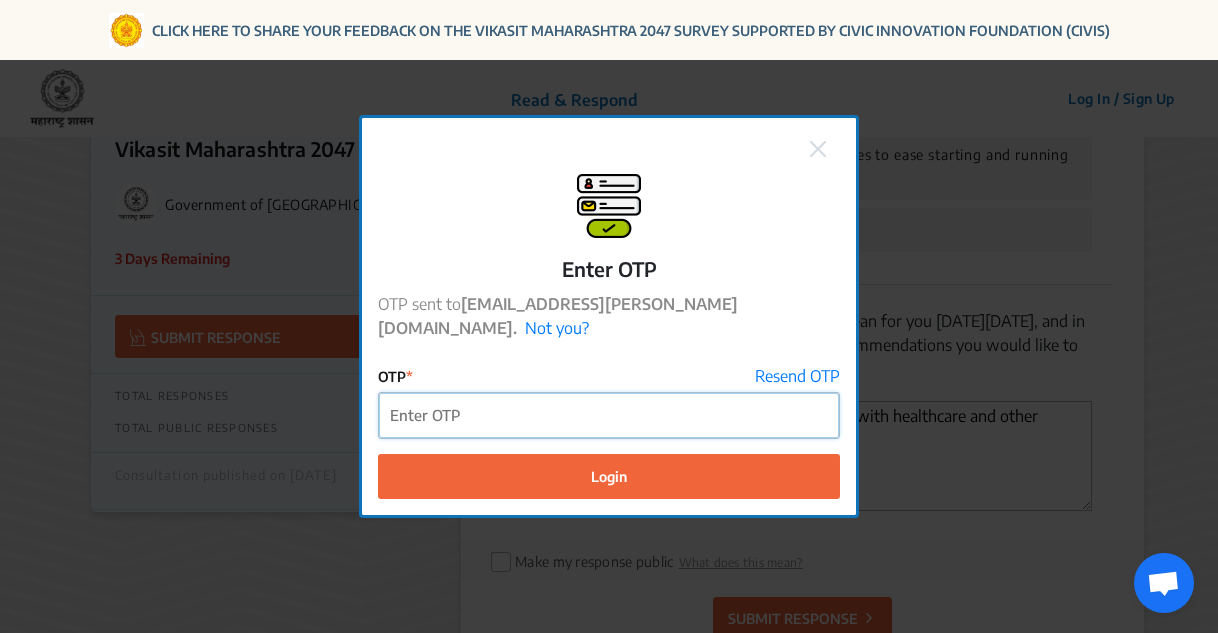 click on "OTP" at bounding box center [609, 415] 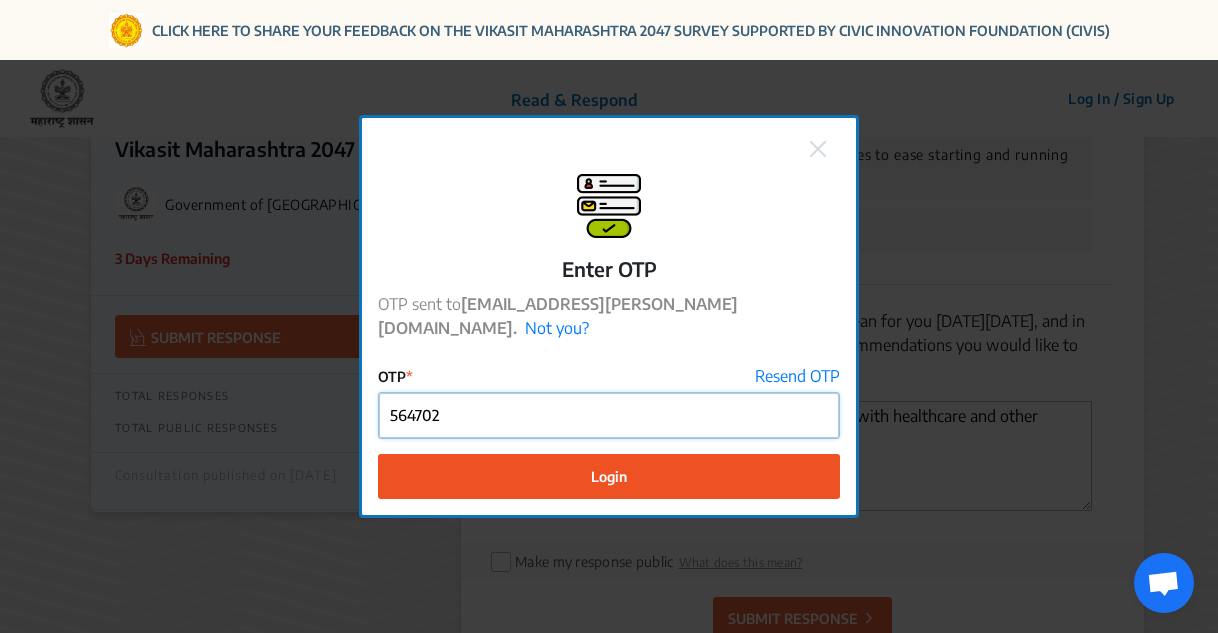 type on "564702" 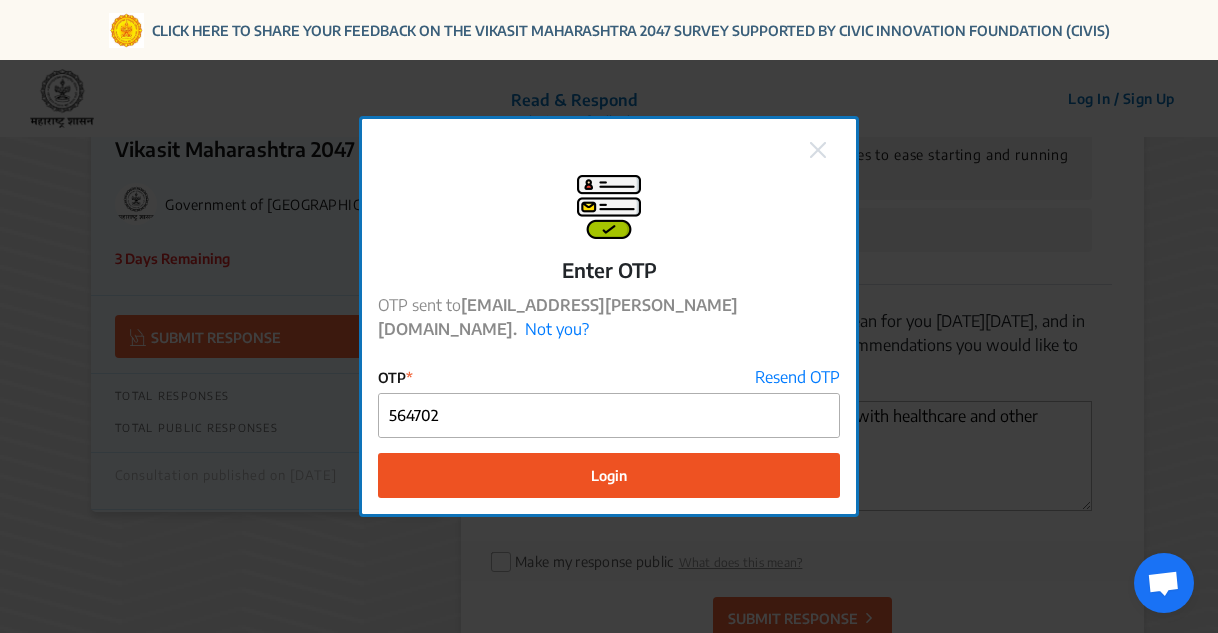 click on "Login" 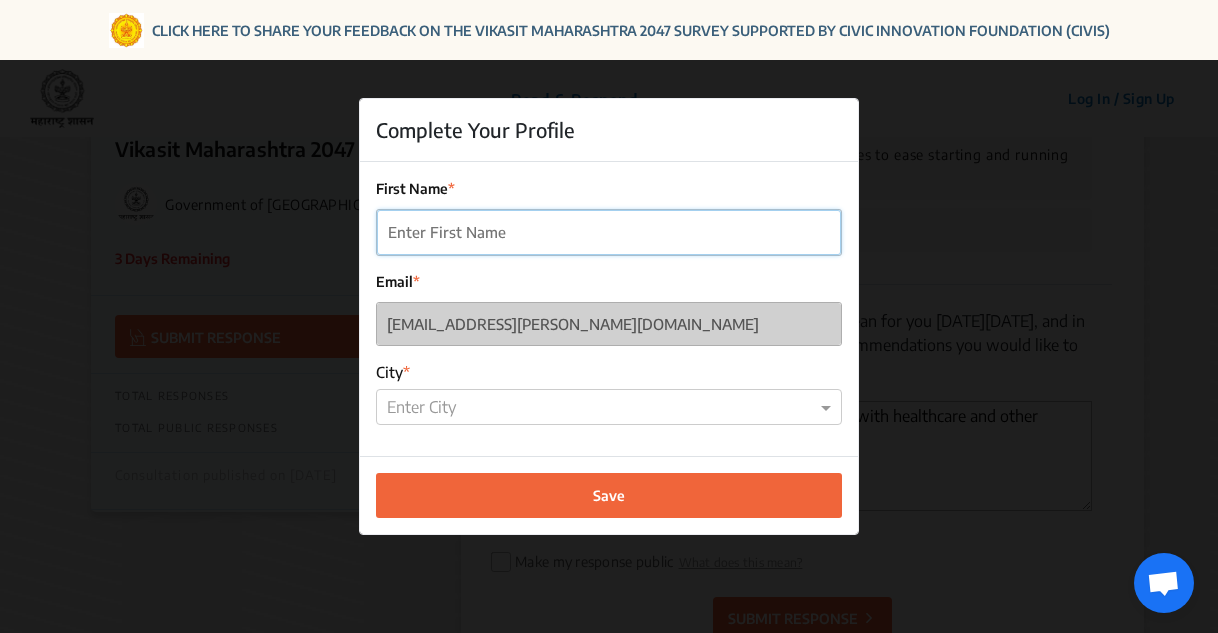 click on "First Name" at bounding box center [609, 232] 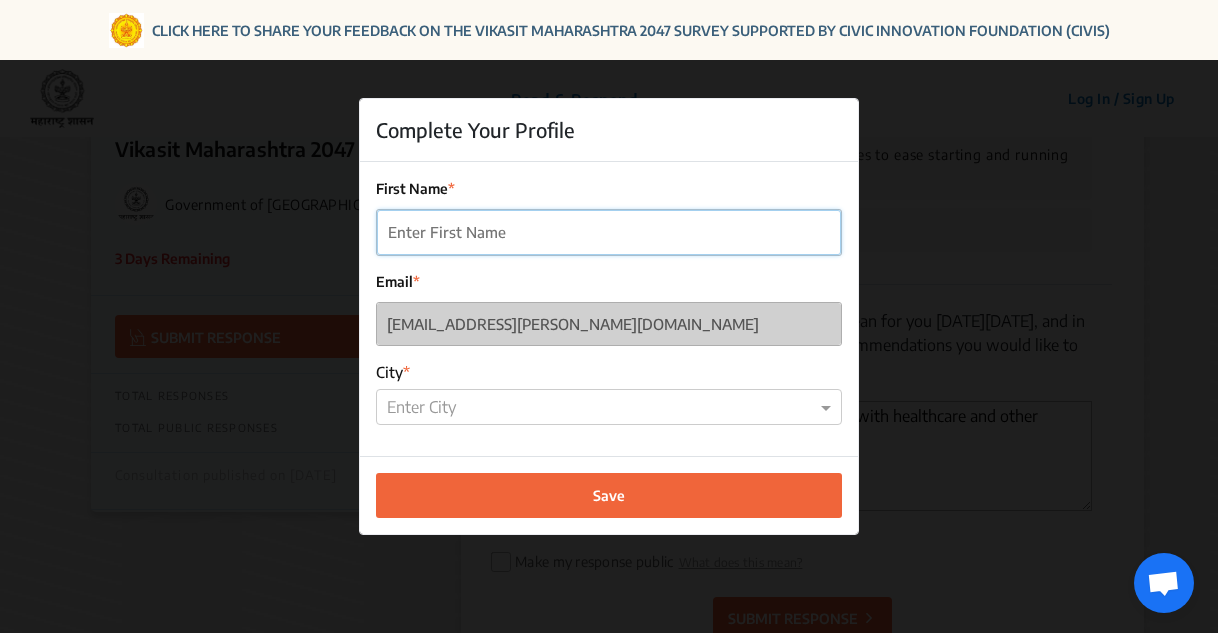 type on "shilpa" 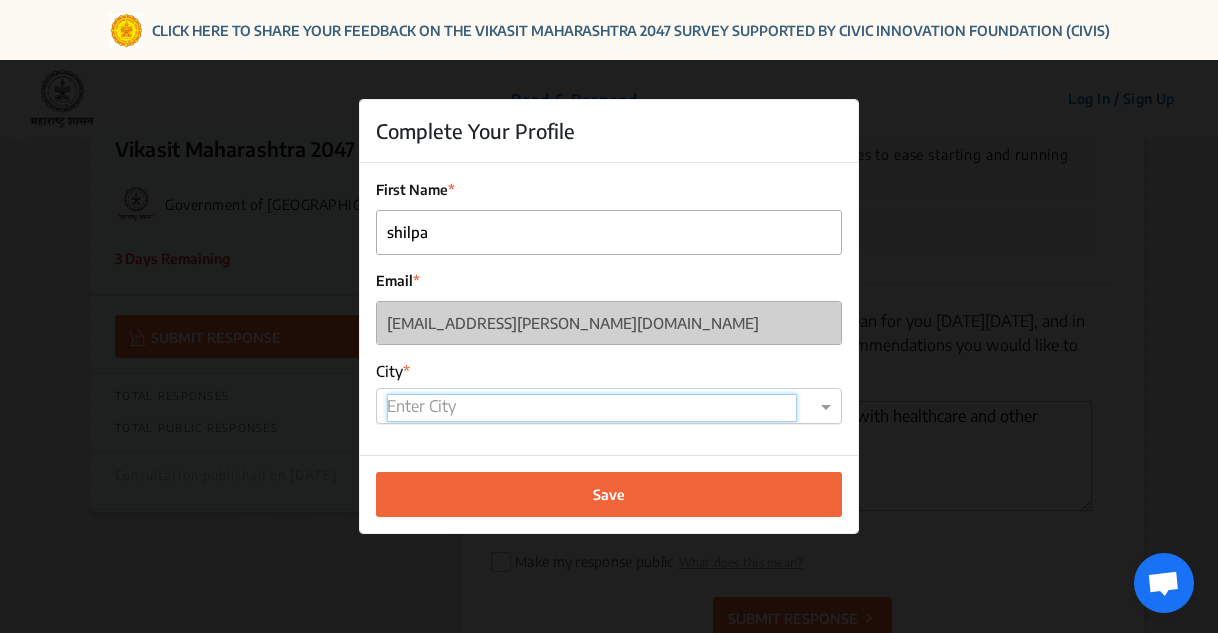 click at bounding box center [592, 408] 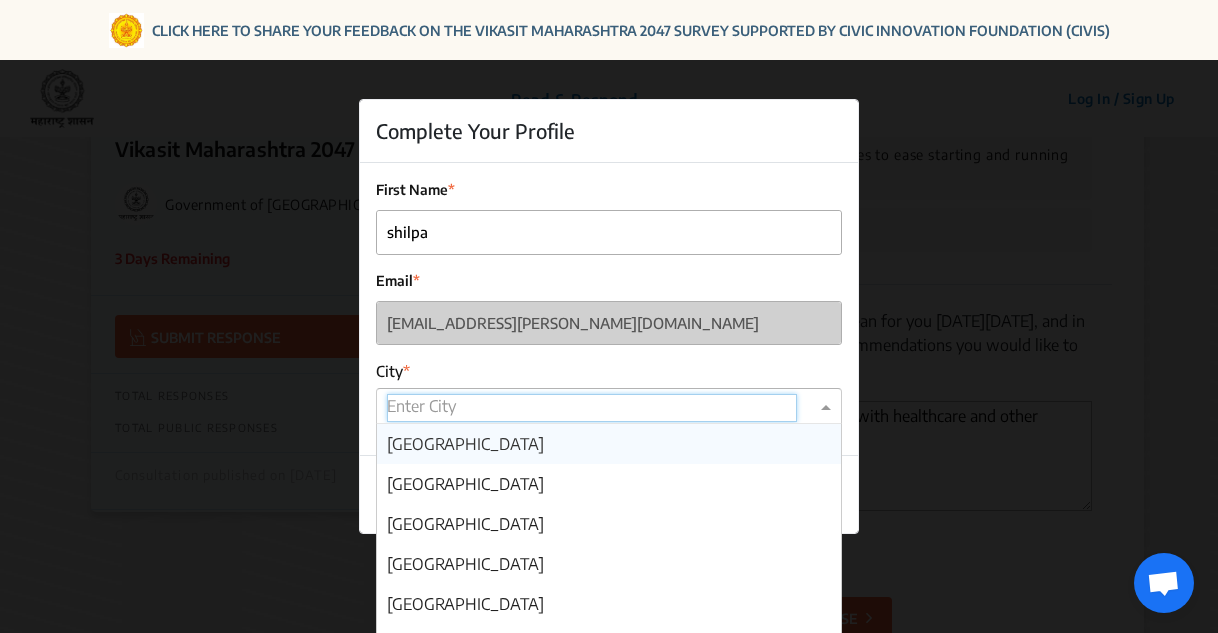 click on "[GEOGRAPHIC_DATA]" at bounding box center (609, 444) 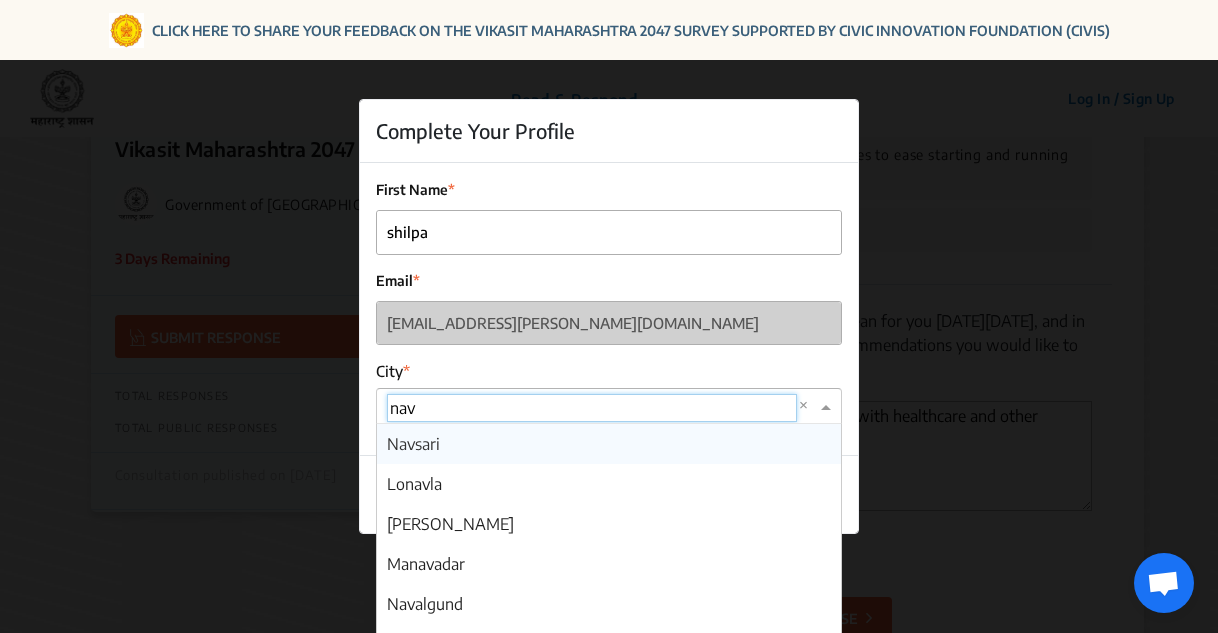 type on "navi" 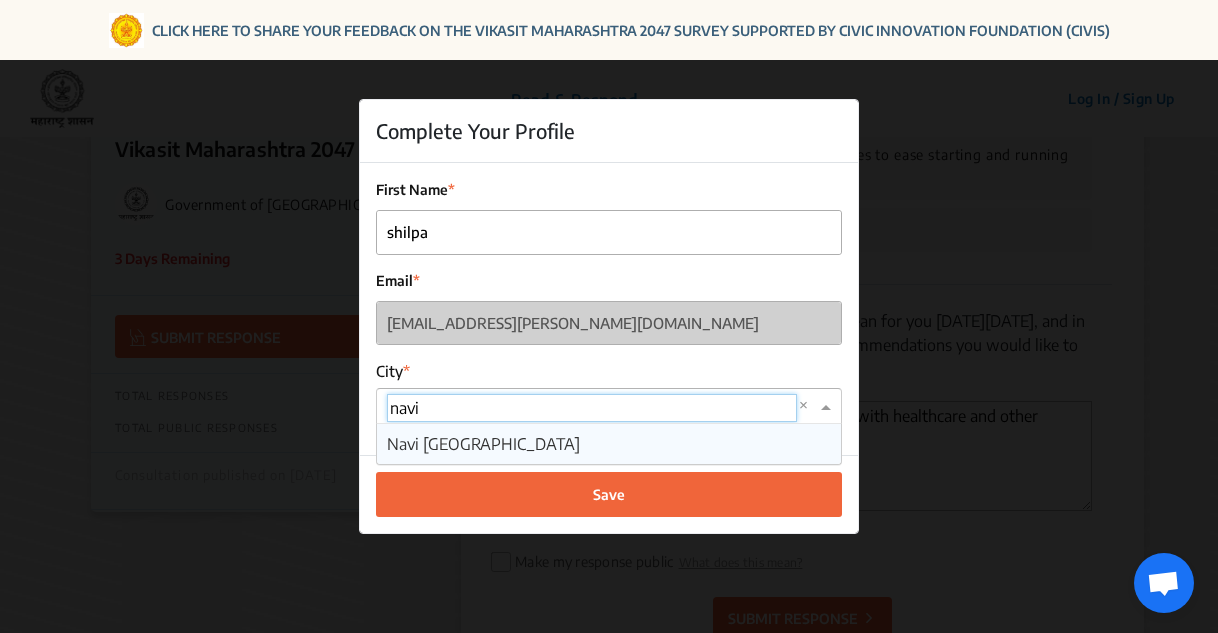 click on "Navi [GEOGRAPHIC_DATA]" at bounding box center (483, 444) 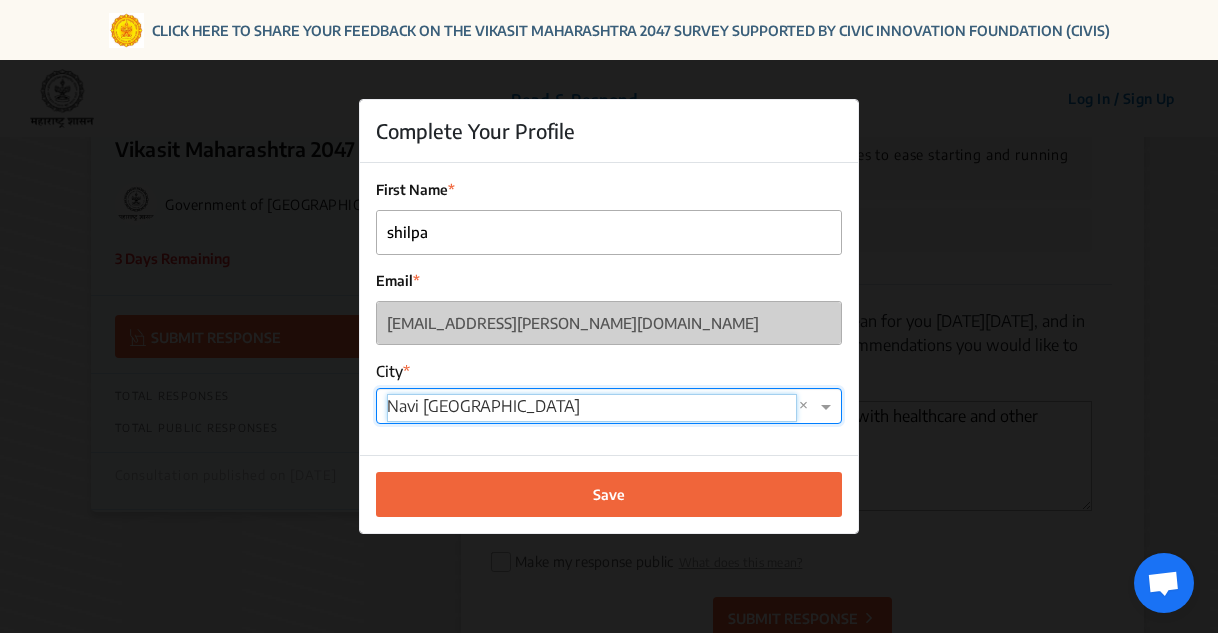 click at bounding box center (592, 408) 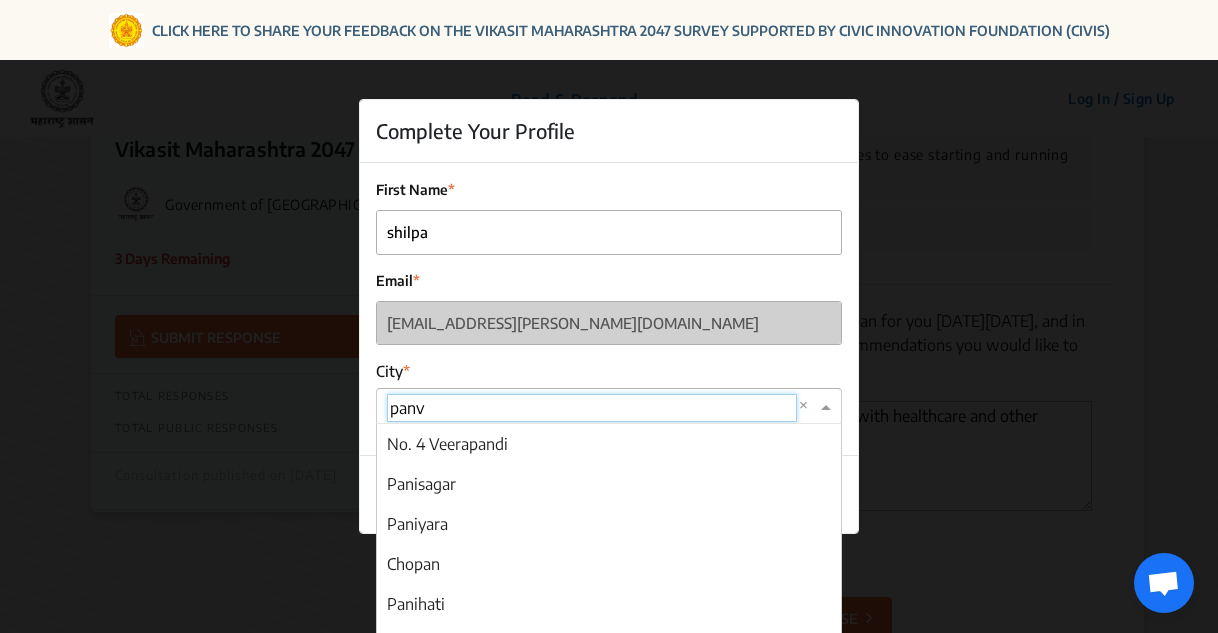 scroll, scrollTop: 0, scrollLeft: 0, axis: both 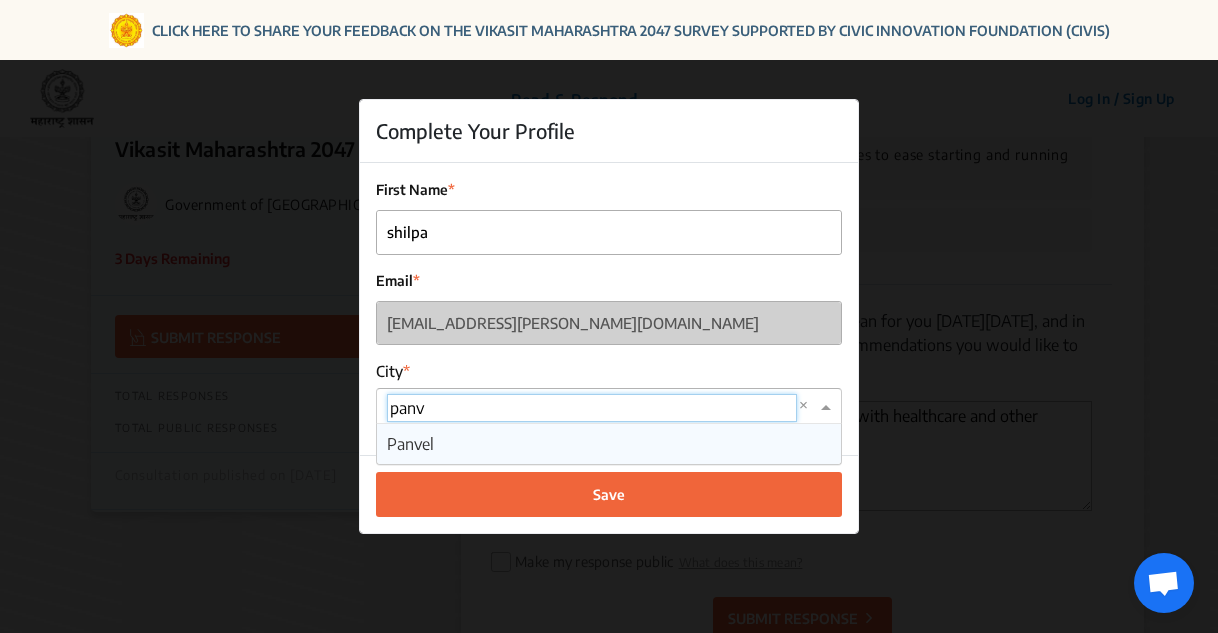 type on "panve" 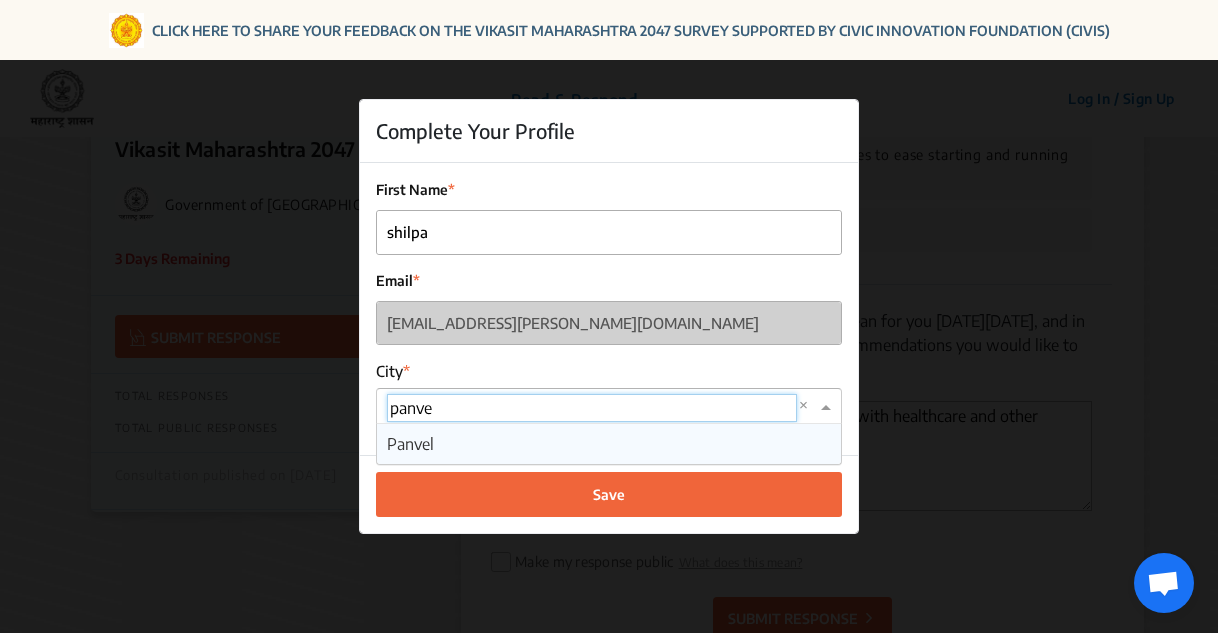 click on "Panvel" at bounding box center [609, 444] 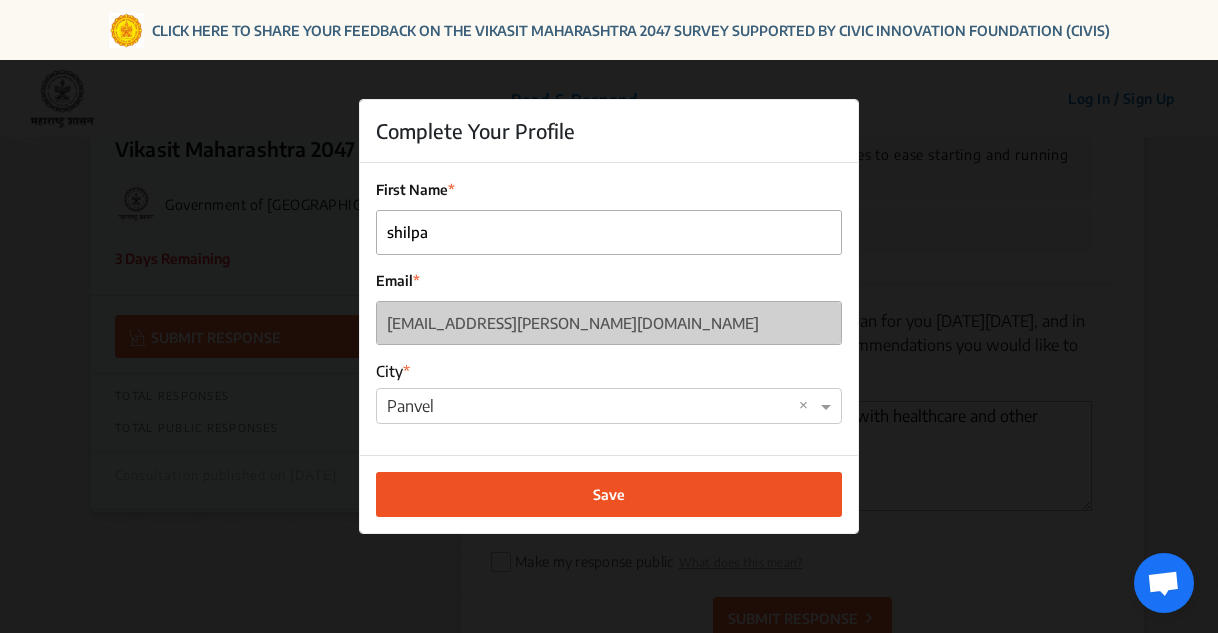 click on "Save" 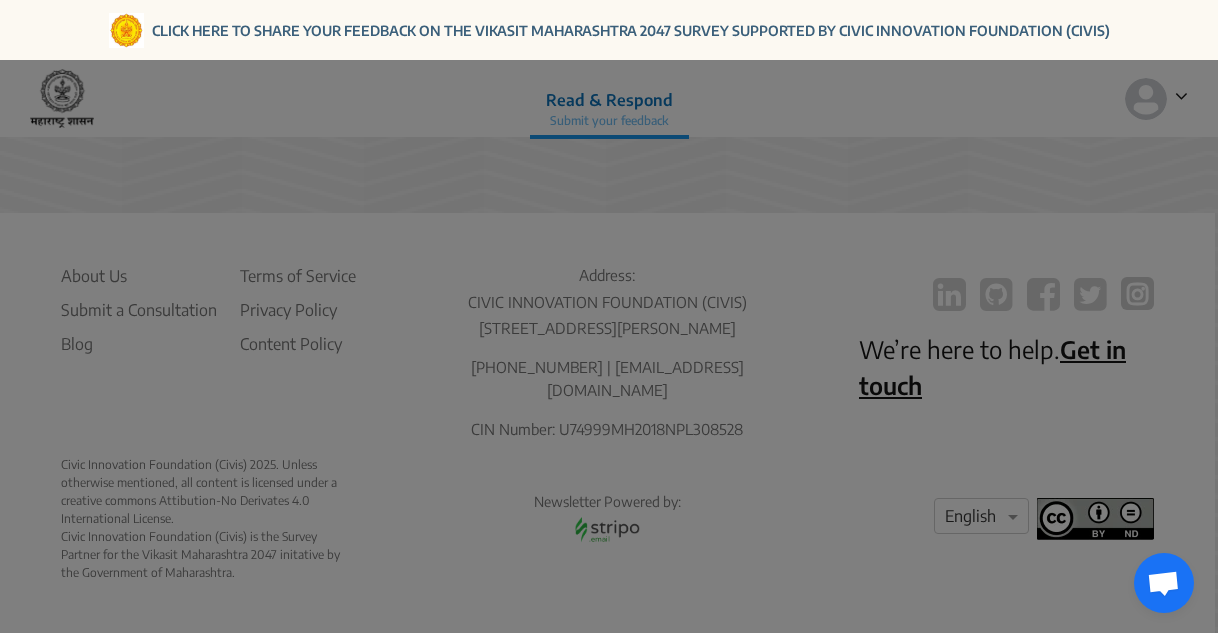 scroll, scrollTop: 572, scrollLeft: 0, axis: vertical 